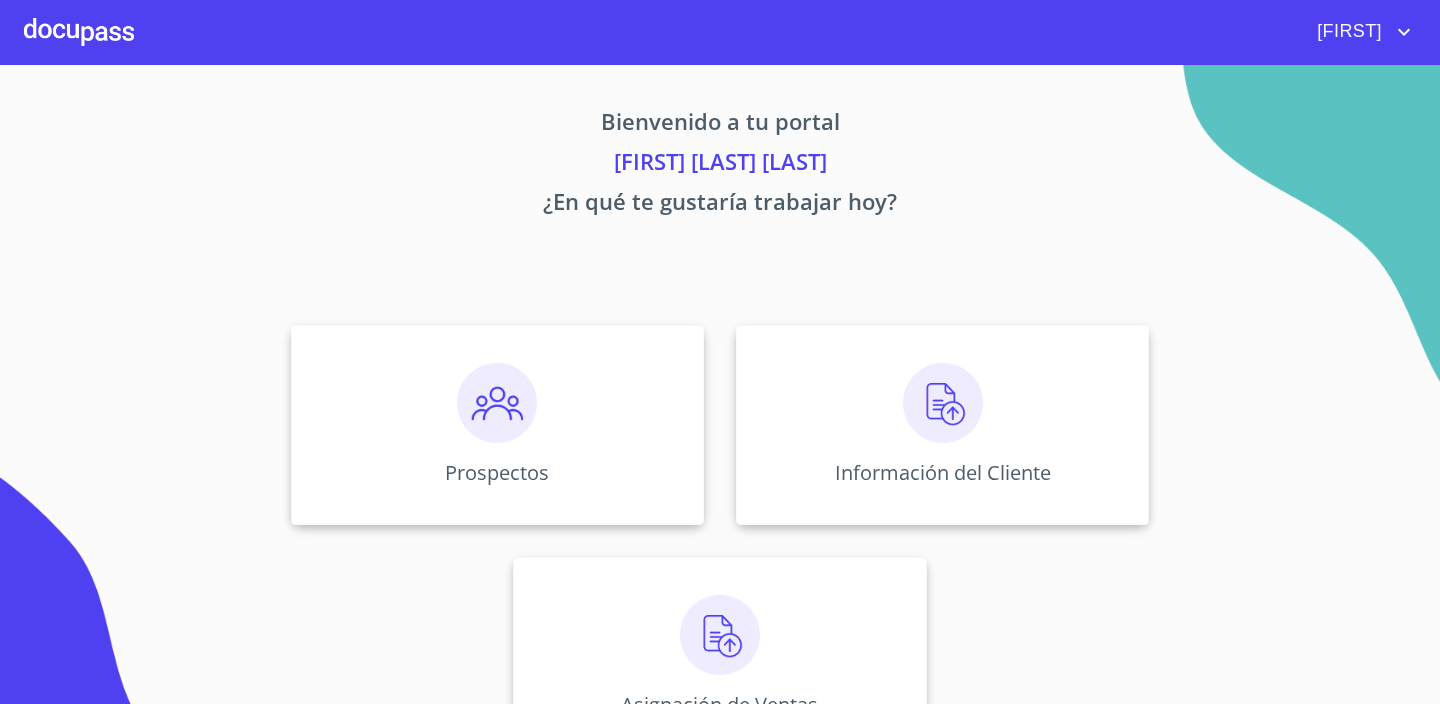 scroll, scrollTop: 0, scrollLeft: 0, axis: both 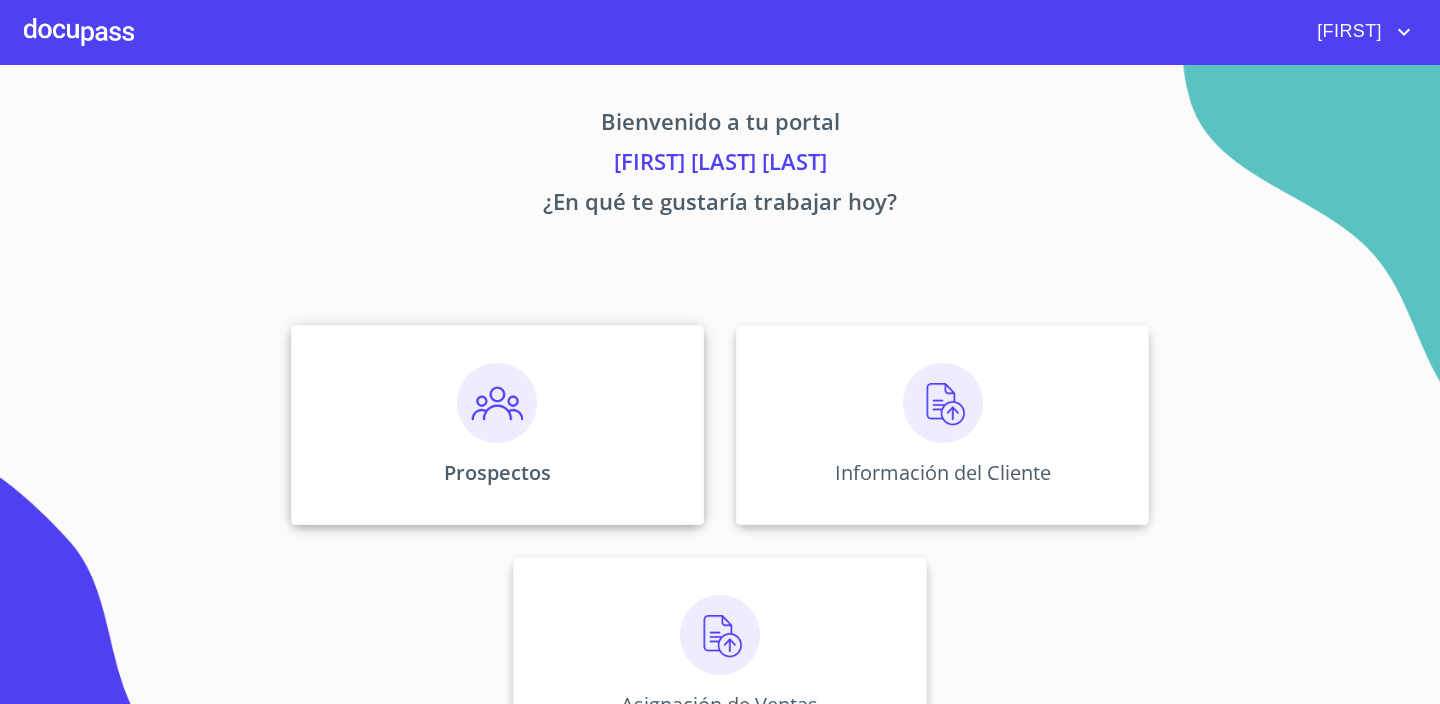 click at bounding box center (497, 403) 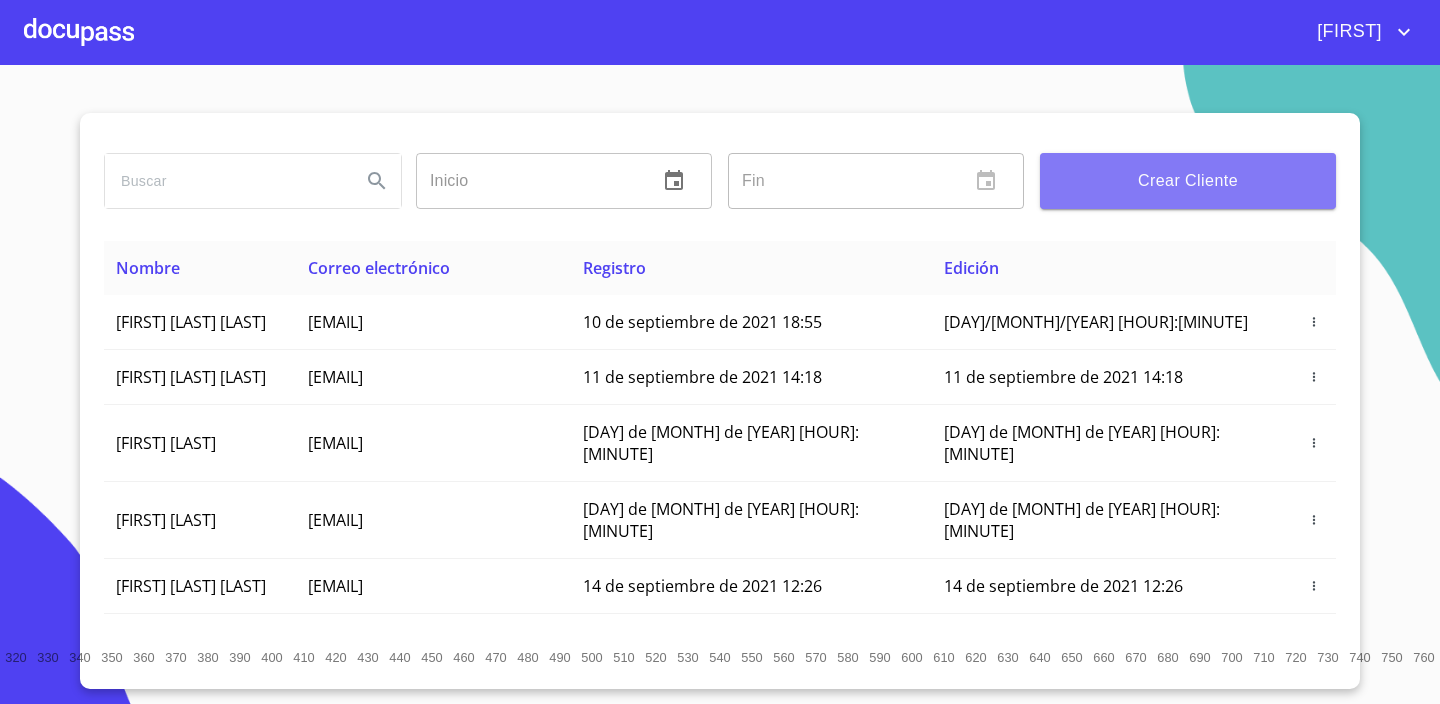 click on "Crear Cliente" at bounding box center [1188, 181] 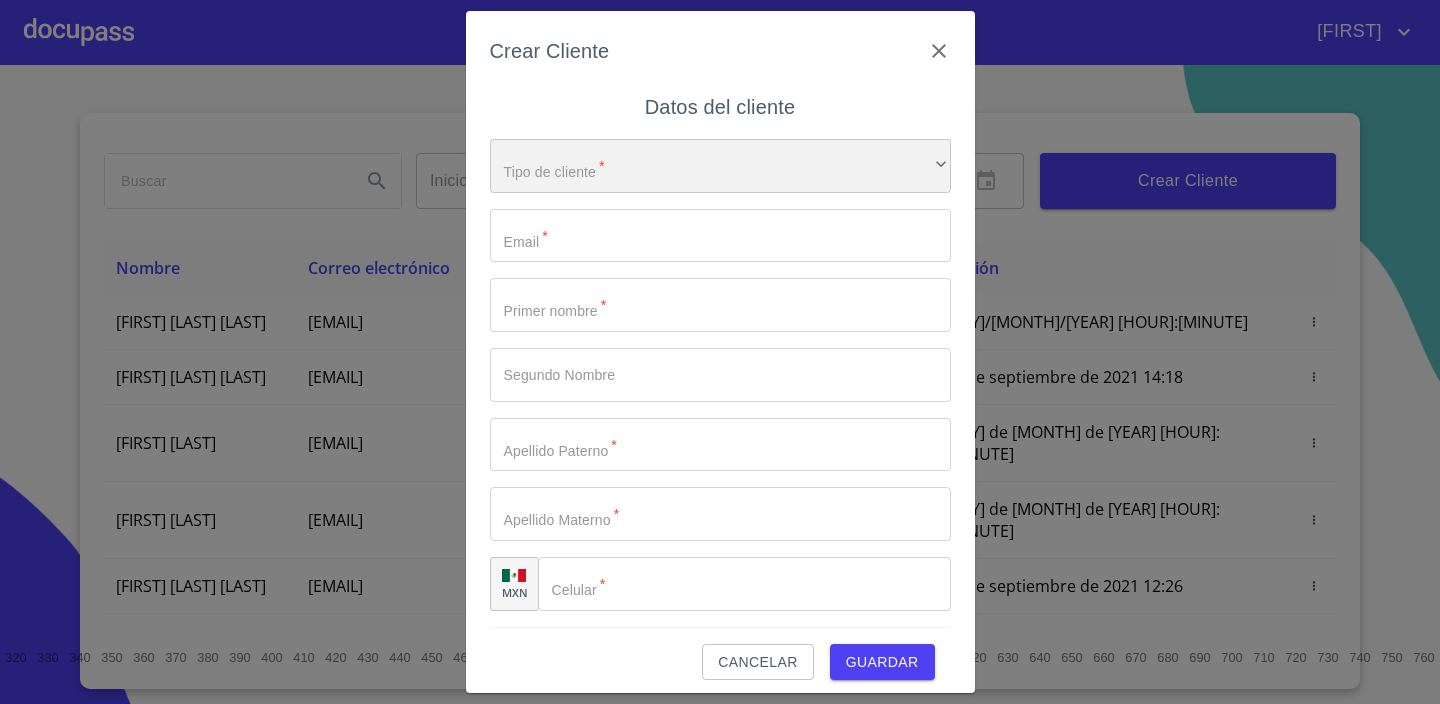 click on "​" at bounding box center (720, 166) 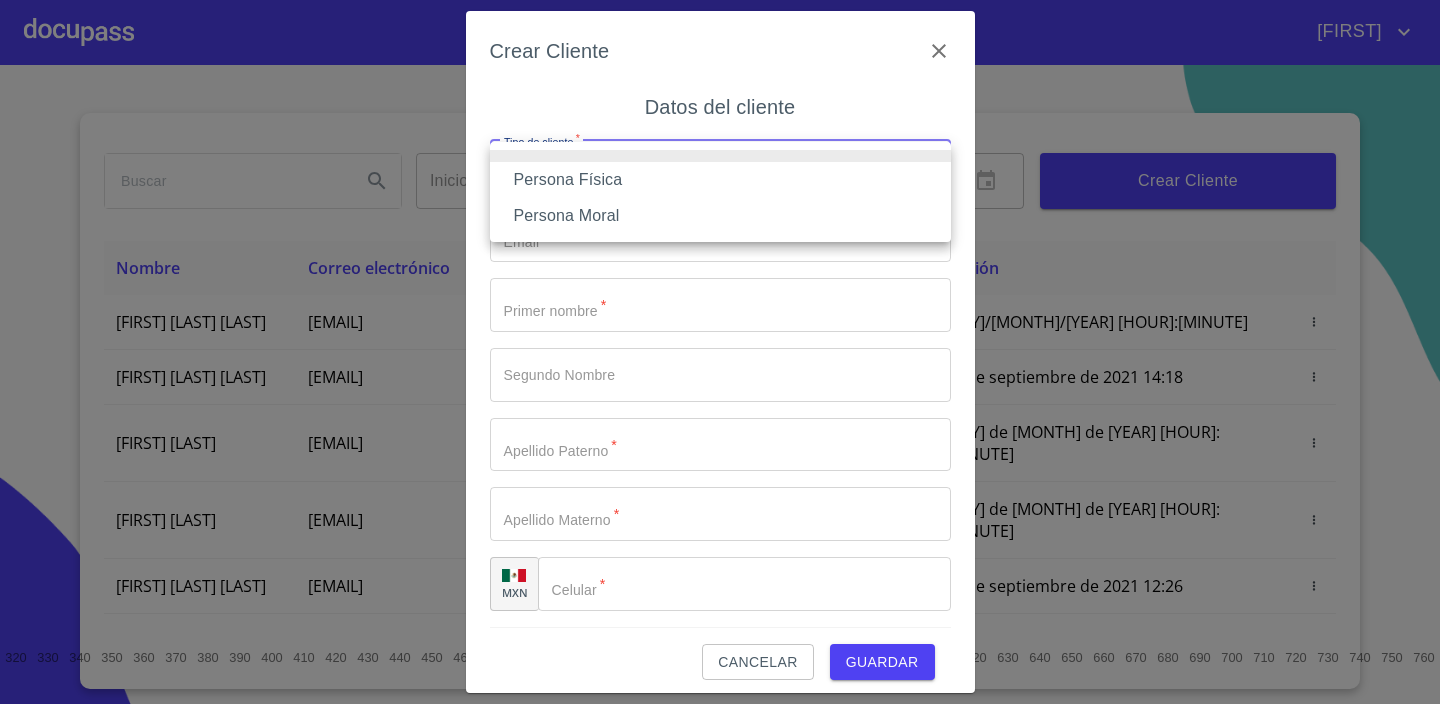 click on "Persona Física" at bounding box center [720, 180] 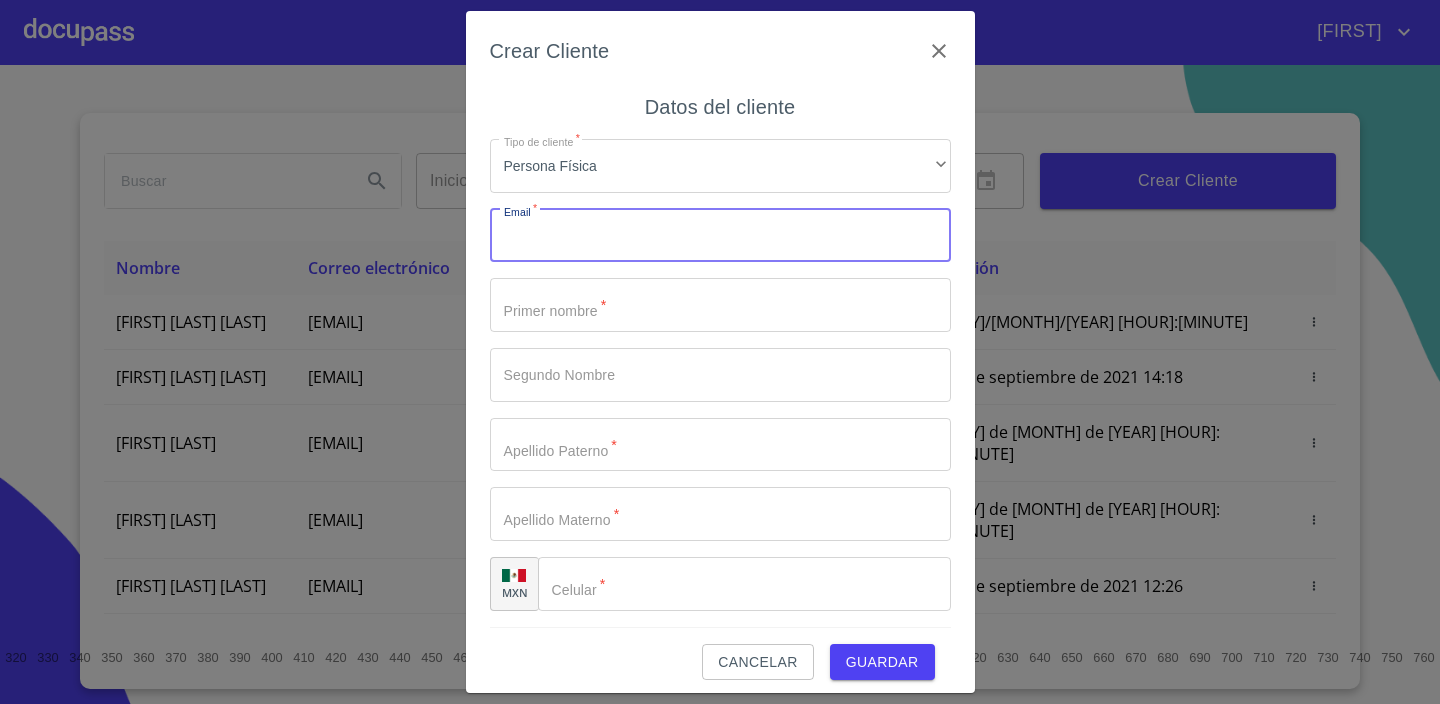 click on "Tipo de cliente *" at bounding box center (720, 236) 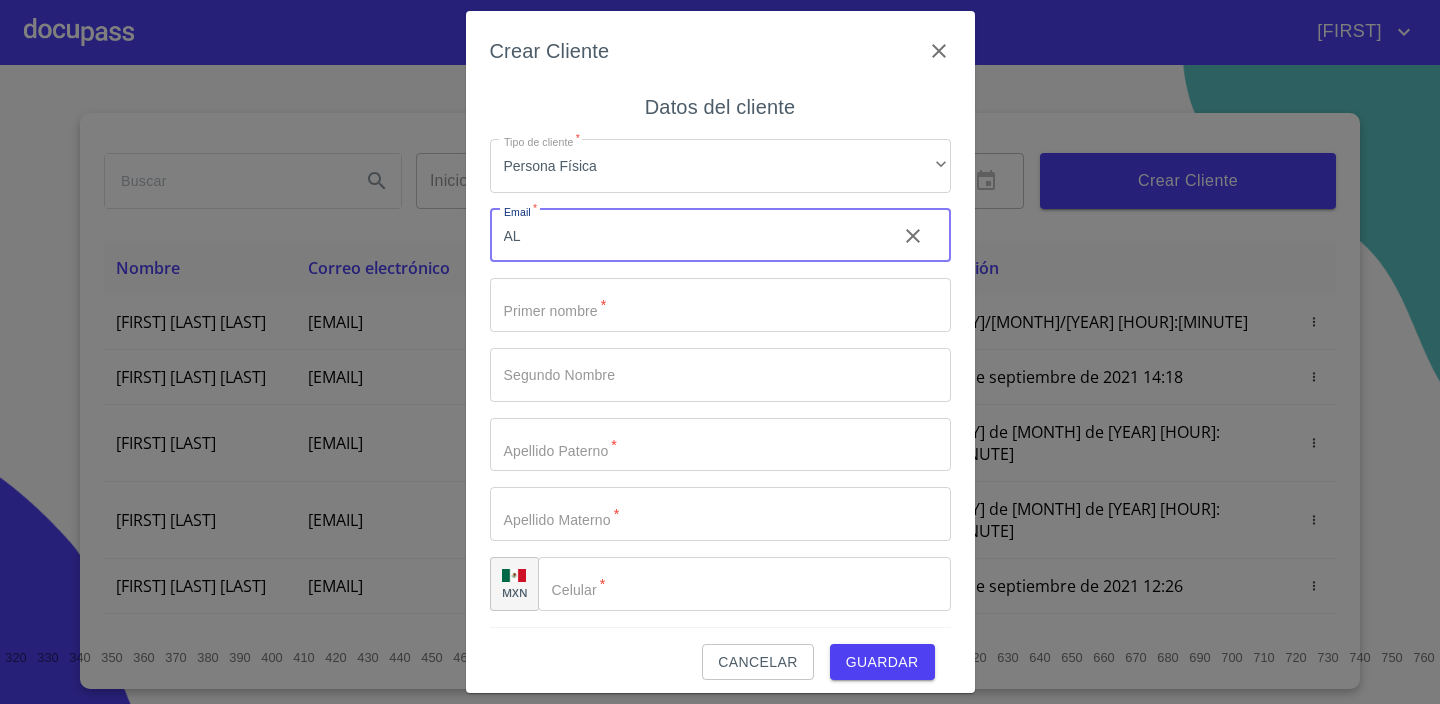 type on "A" 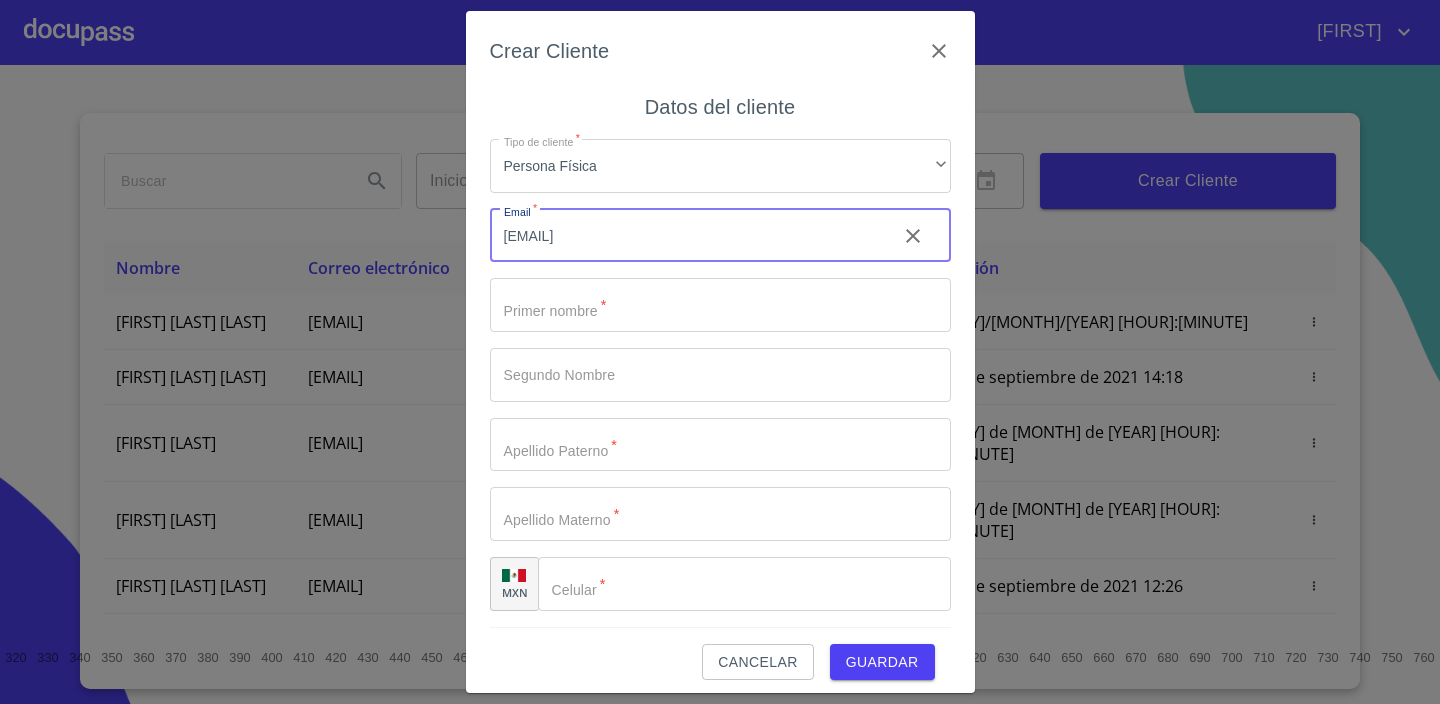 type on "[EMAIL]" 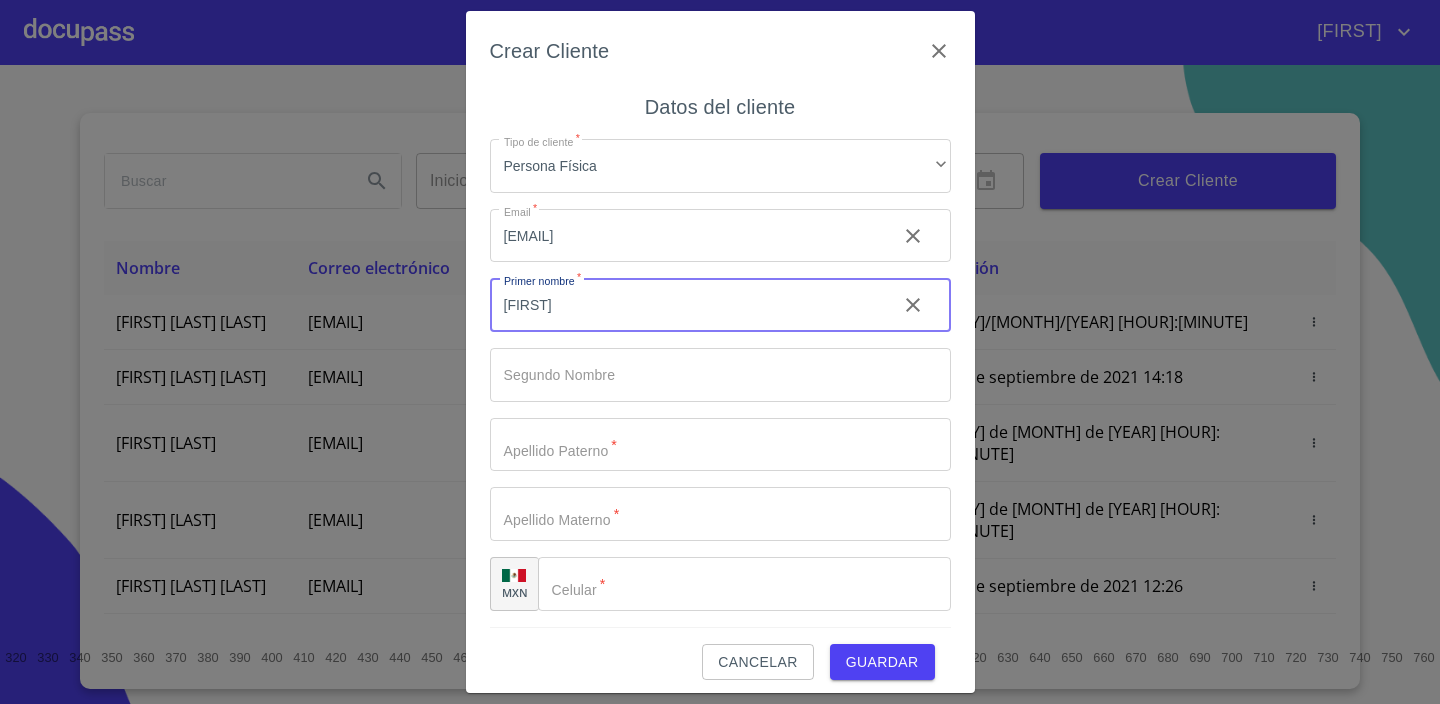type on "j" 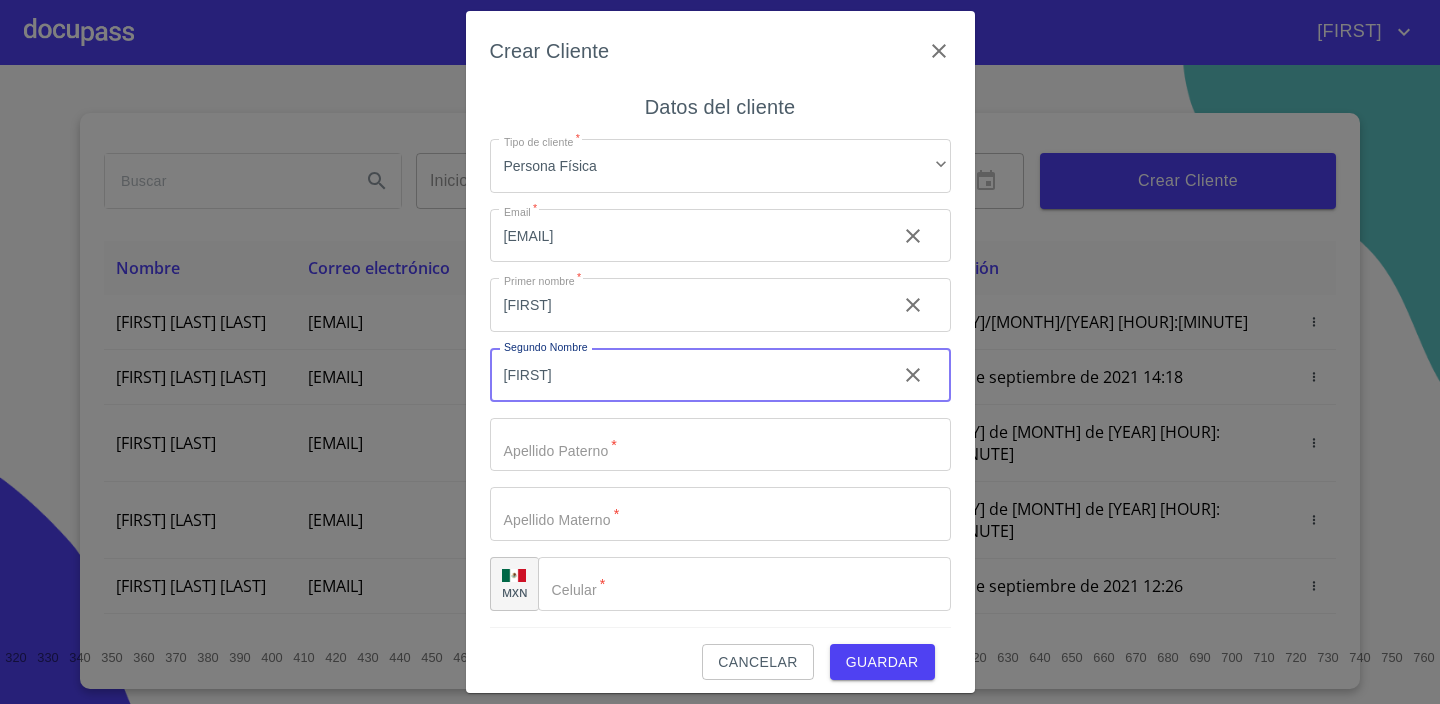 type on "[FIRST]" 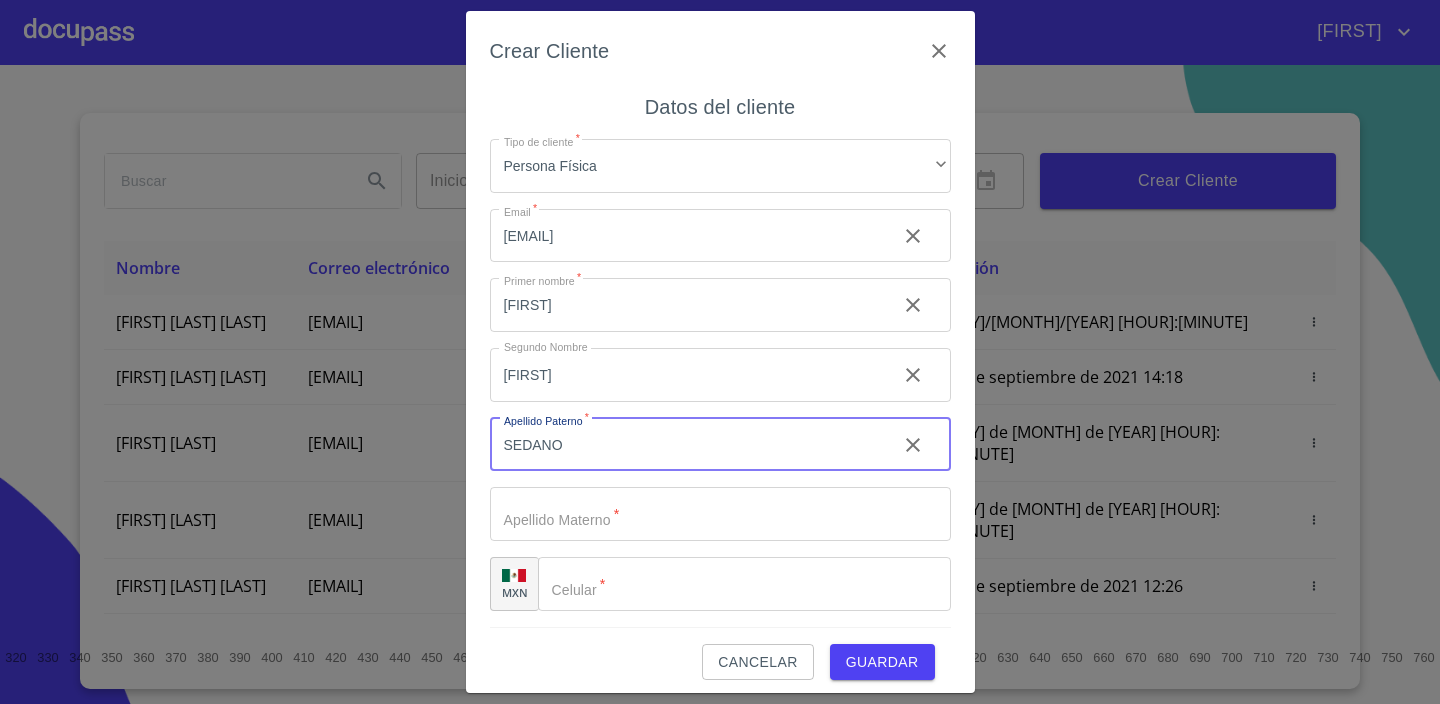type on "SEDANO" 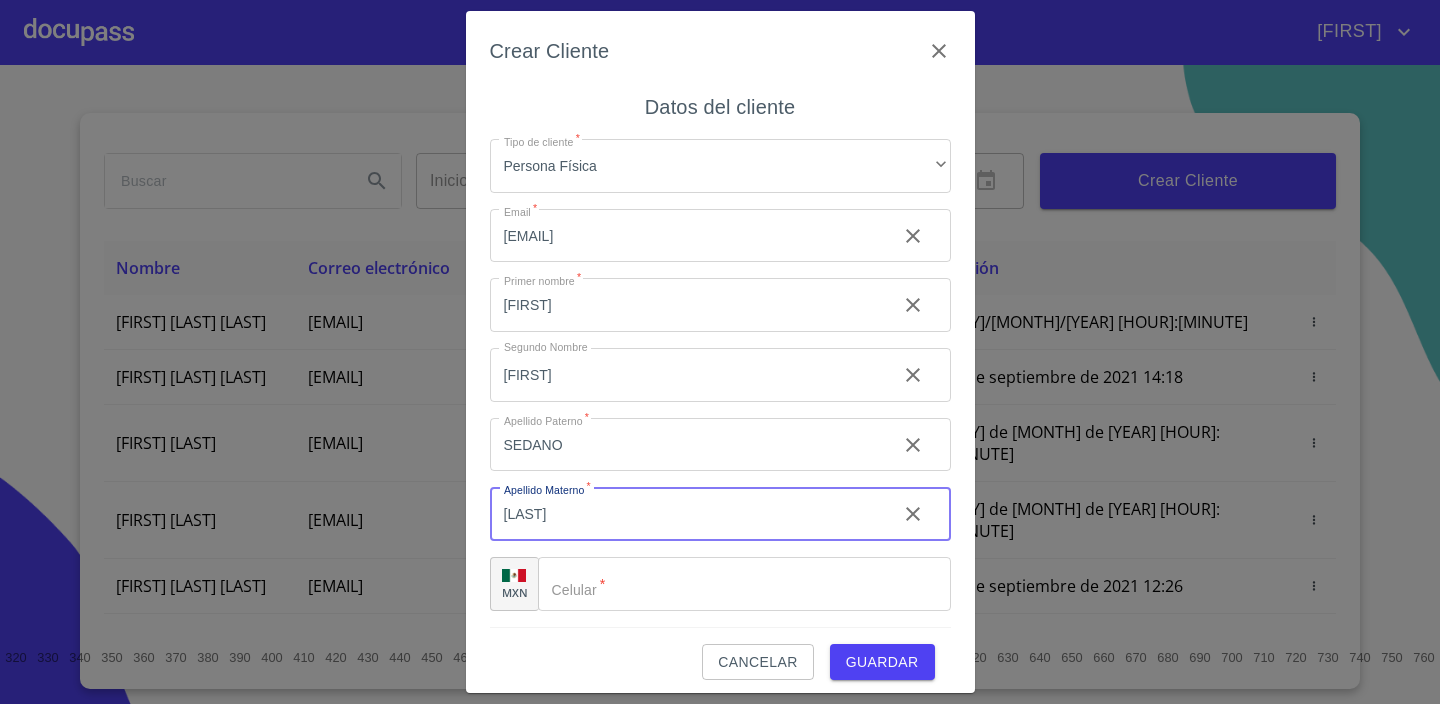 type on "[LAST]" 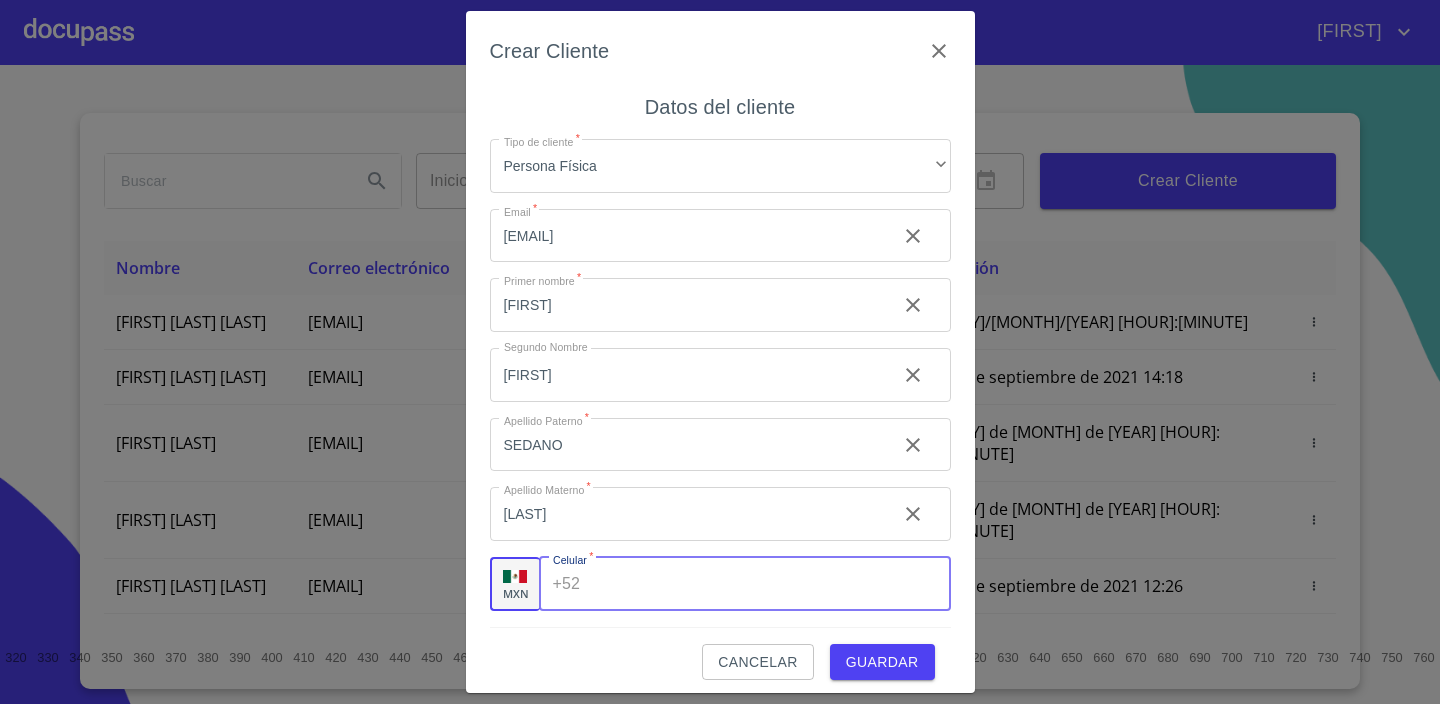 click on "Tipo de cliente *" at bounding box center (769, 584) 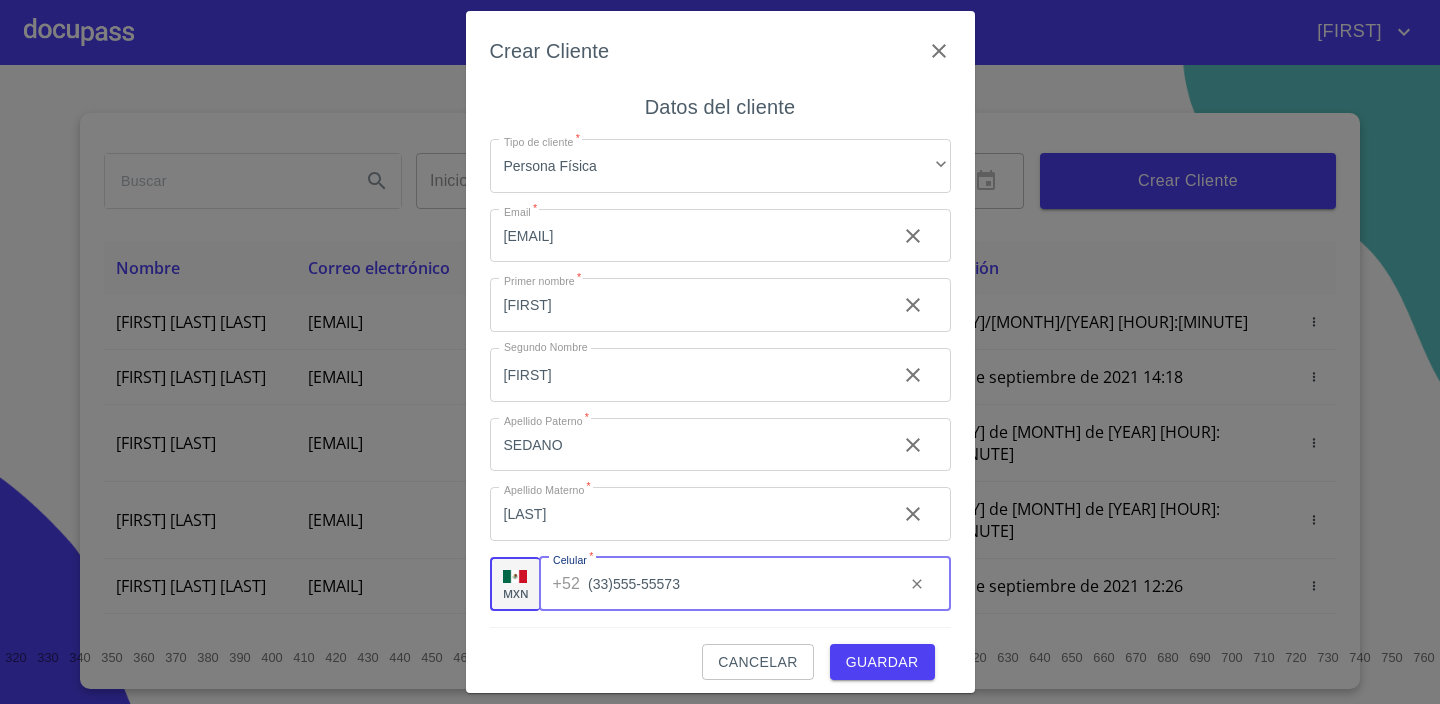 scroll, scrollTop: 11, scrollLeft: 0, axis: vertical 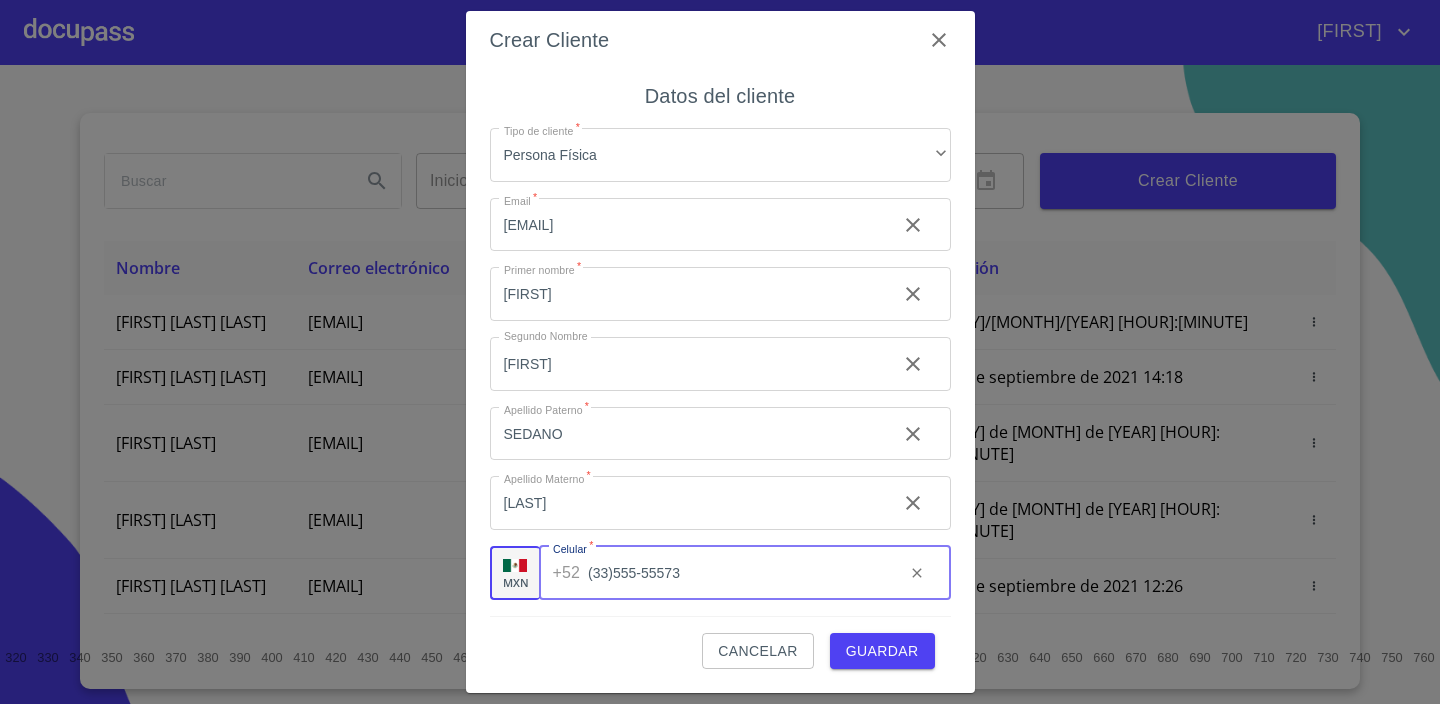 type on "(33)555-55573" 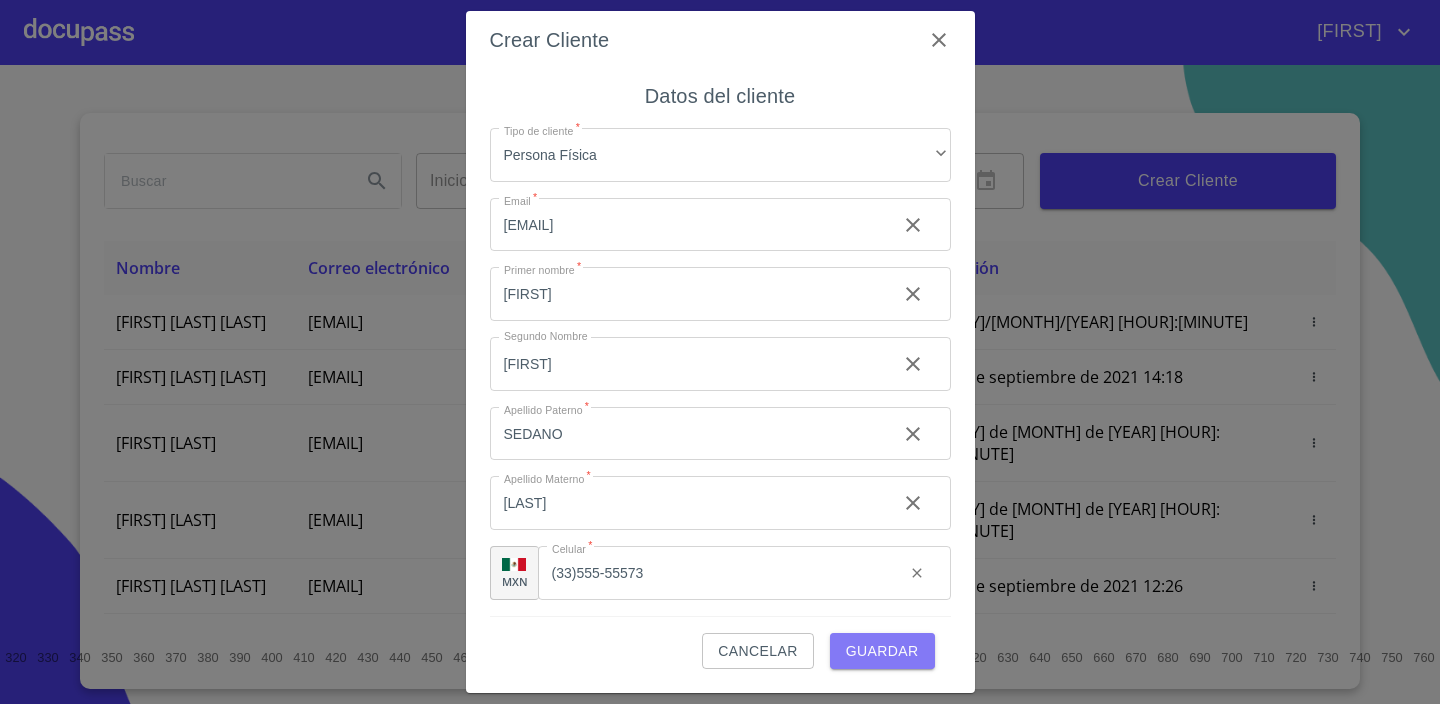 click on "Guardar" at bounding box center (882, 651) 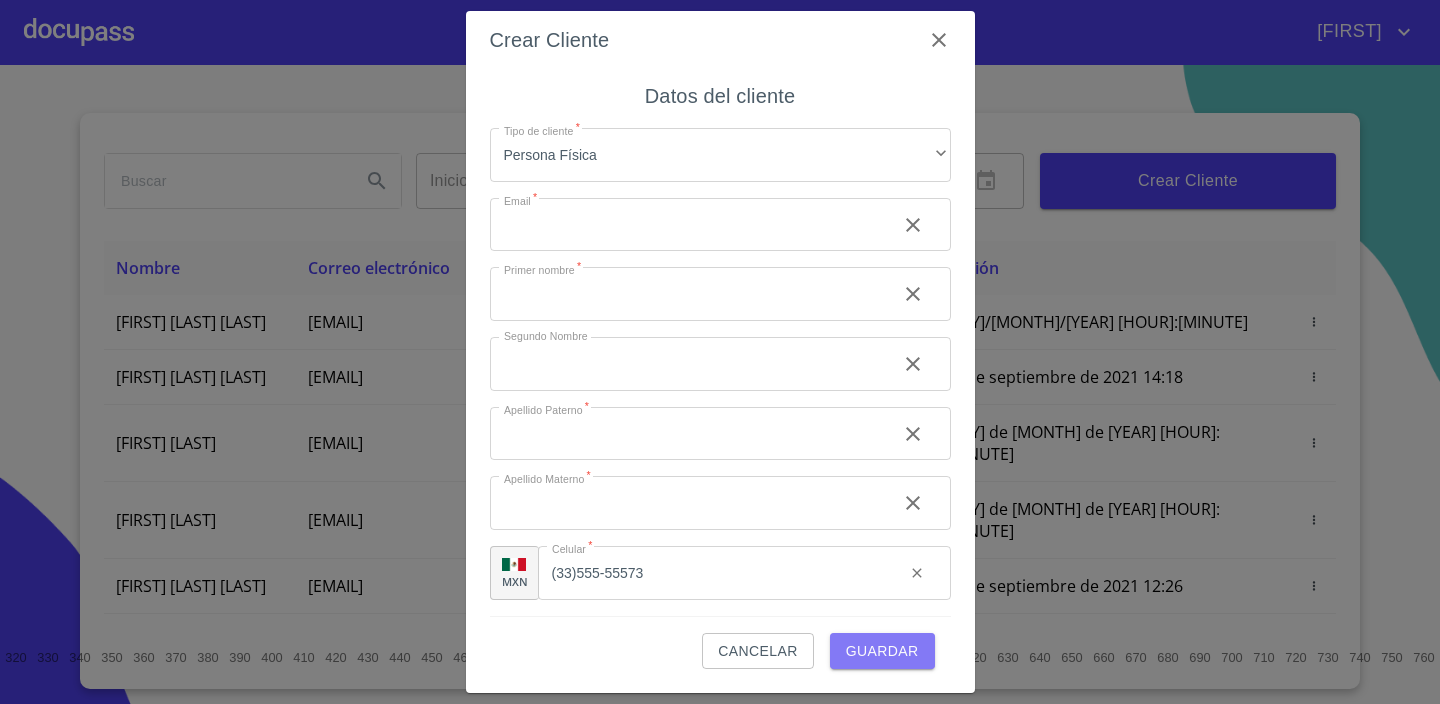 type 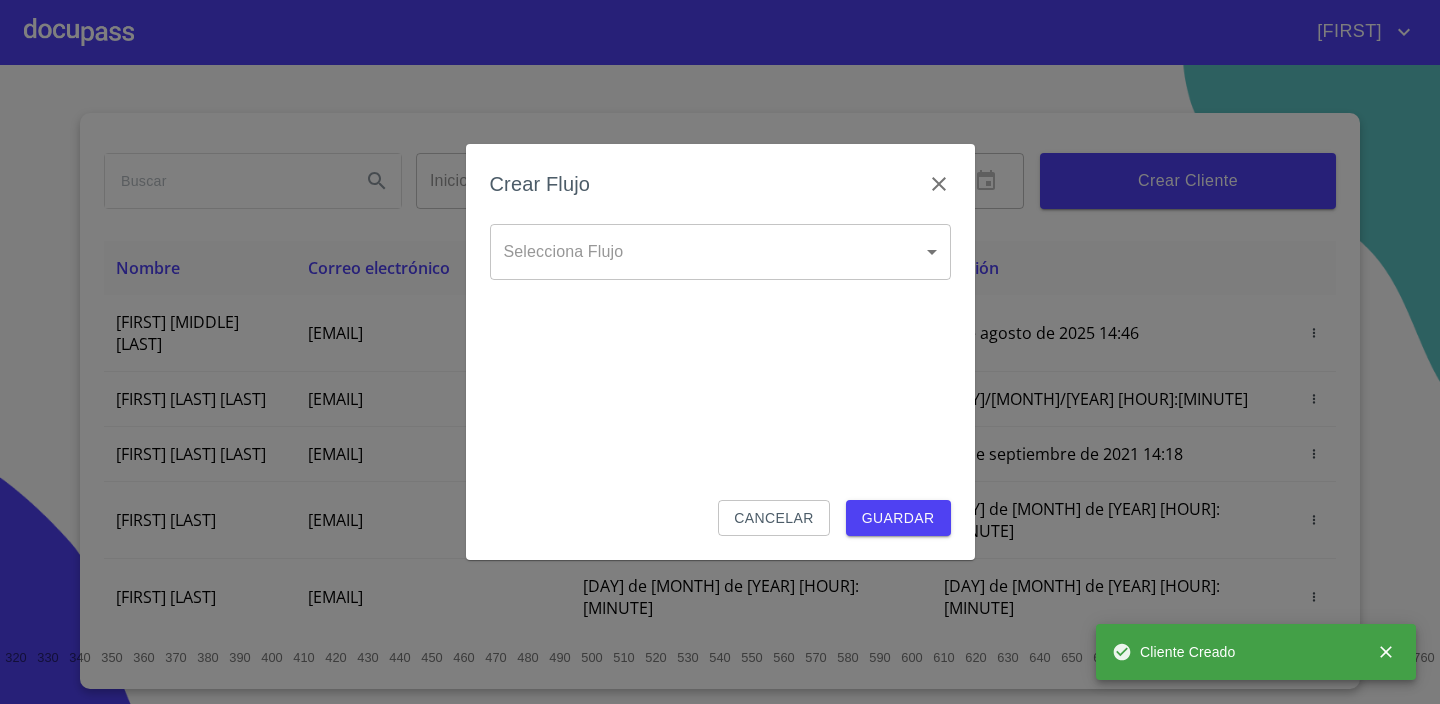 click on "ADALBERTO Inicio ​ Fin ​ Crear Cliente Nombre   Correo electrónico   Registro   Edición     JOSE ALEJANDRO SEDANO ESPARZA [EMAIL] [DAY] de [MONTH] de [YEAR] [HOUR]:[MINUTE] [DAY] de [MONTH] de [YEAR] [HOUR]:[MINUTE] DIEGO ANCIRA GROVER [EMAIL] [DAY] de [MONTH] de [YEAR] [HOUR]:[MINUTE] [DAY] de [MONTH] de [YEAR] [HOUR]:[MINUTE] LUIS Fernando CELIS  [EMAIL] [DAY] de [MONTH] de [YEAR] [HOUR]:[MINUTE] [DAY] de [MONTH] de [YEAR] [HOUR]:[MINUTE] MAYRA  GONZALEZ [EMAIL] [DAY] de [MONTH] de [YEAR] [HOUR]:[MINUTE] [DAY] de [MONTH] de [YEAR] [HOUR]:[MINUTE] MANUEL BRAVO [EMAIL] [DAY] de [MONTH] de [YEAR] [HOUR]:[MINUTE] [DAY] de [MONTH] de [YEAR] [HOUR]:[MINUTE] JUAN CARLOS BAUTISTA [EMAIL] [DAY] de [MONTH] de [YEAR] [HOUR]:[MINUTE] [DAY] de [MONTH] de [YEAR] [HOUR]:[MINUTE] MERCEDES GUTIERREZ [EMAIL] [DAY] de [MONTH] de [YEAR] [HOUR]:[MINUTE] [DAY] de [MONTH] de [YEAR] [HOUR]:[MINUTE] JUAN ANTONIO CRUZ [EMAIL] [DAY] de [MONTH] de [YEAR] [HOUR]:[MINUTE] [DAY] de [MONTH] de [YEAR] [HOUR]:[MINUTE] JAIME  GONZALEZ  [EMAIL] [DAY] de [MONTH] de [YEAR] [HOUR]:[MINUTE] 1 2 3 4 5 6" at bounding box center (720, 352) 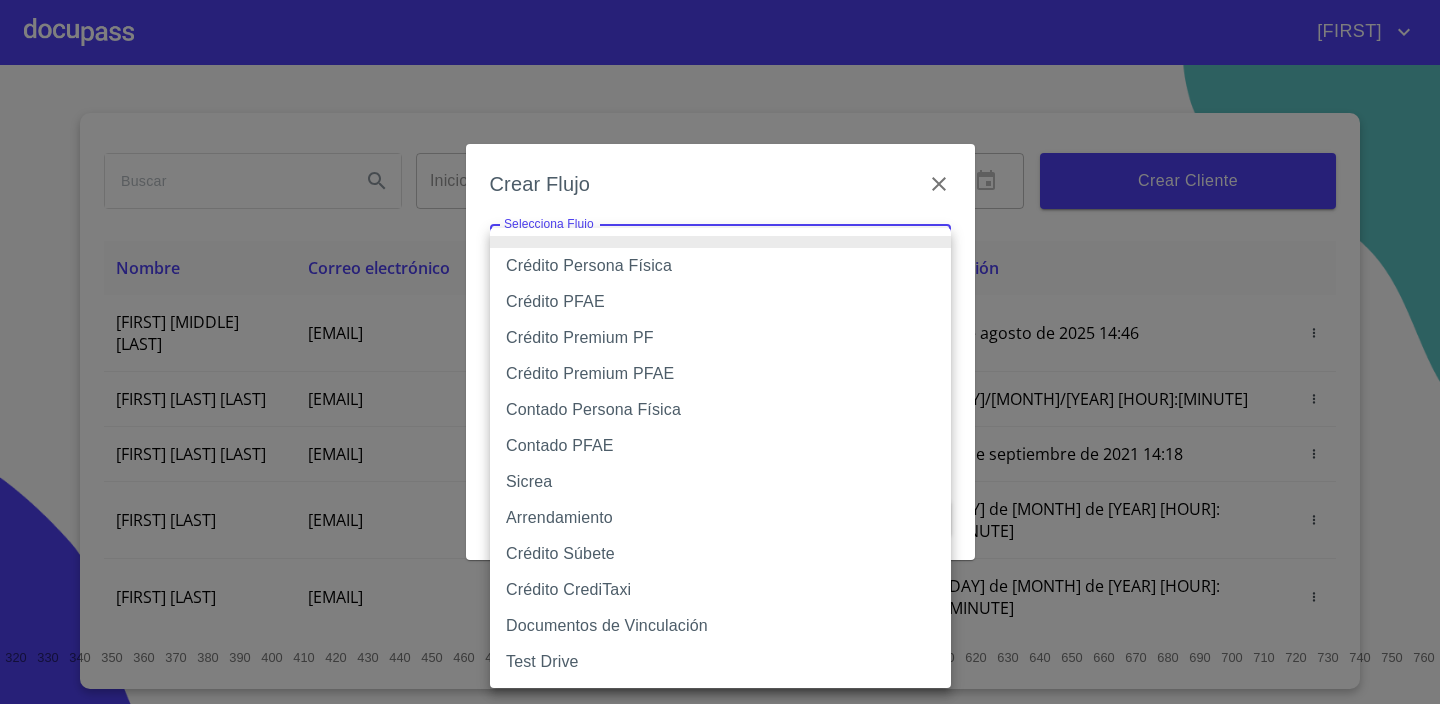 click on "Crédito Persona Física" at bounding box center (720, 266) 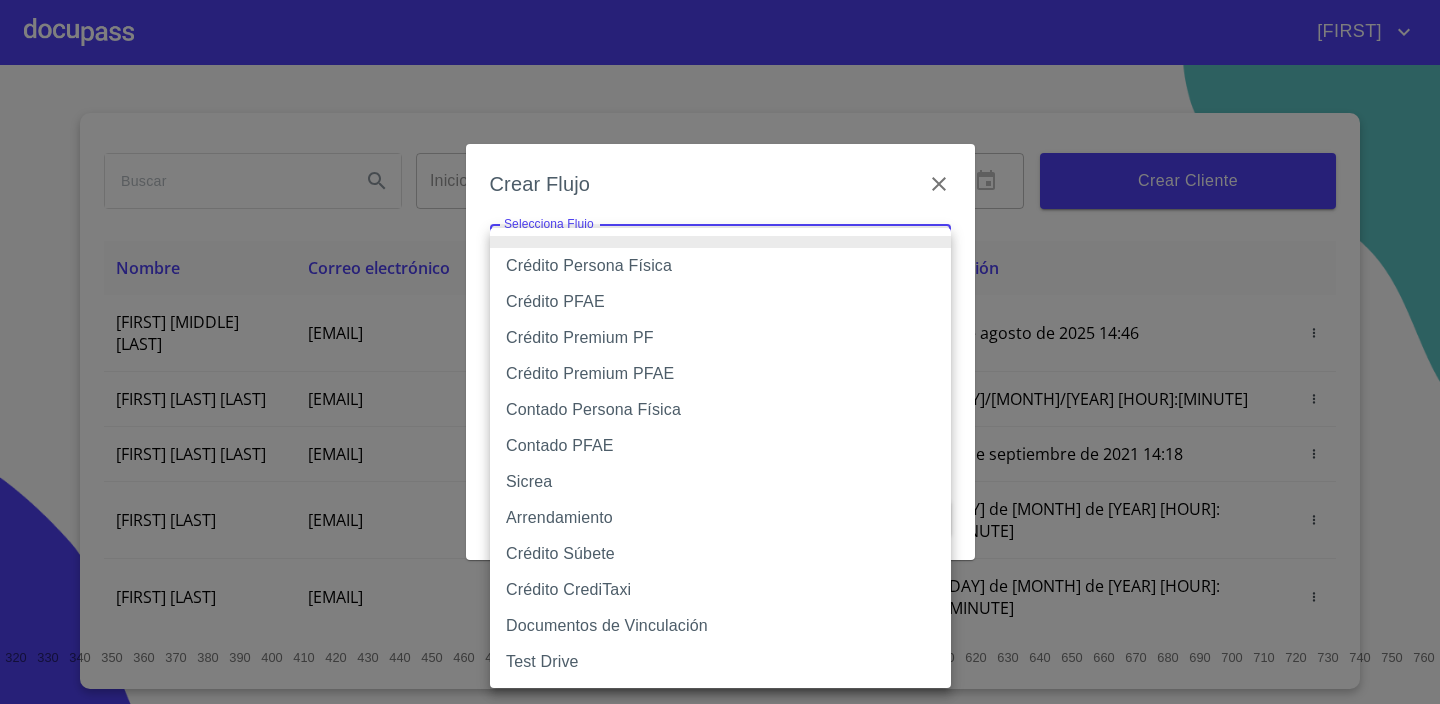type on "[ID]" 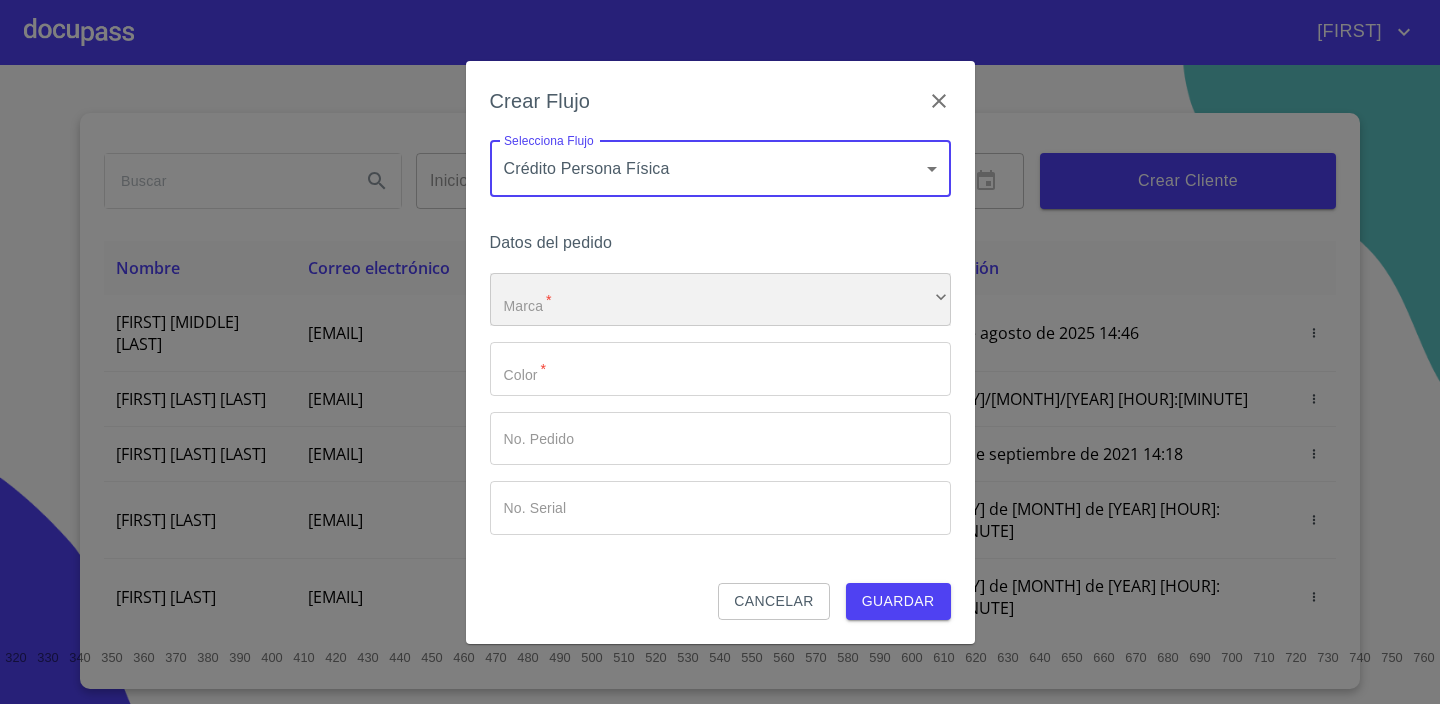 click on "​" at bounding box center (720, 300) 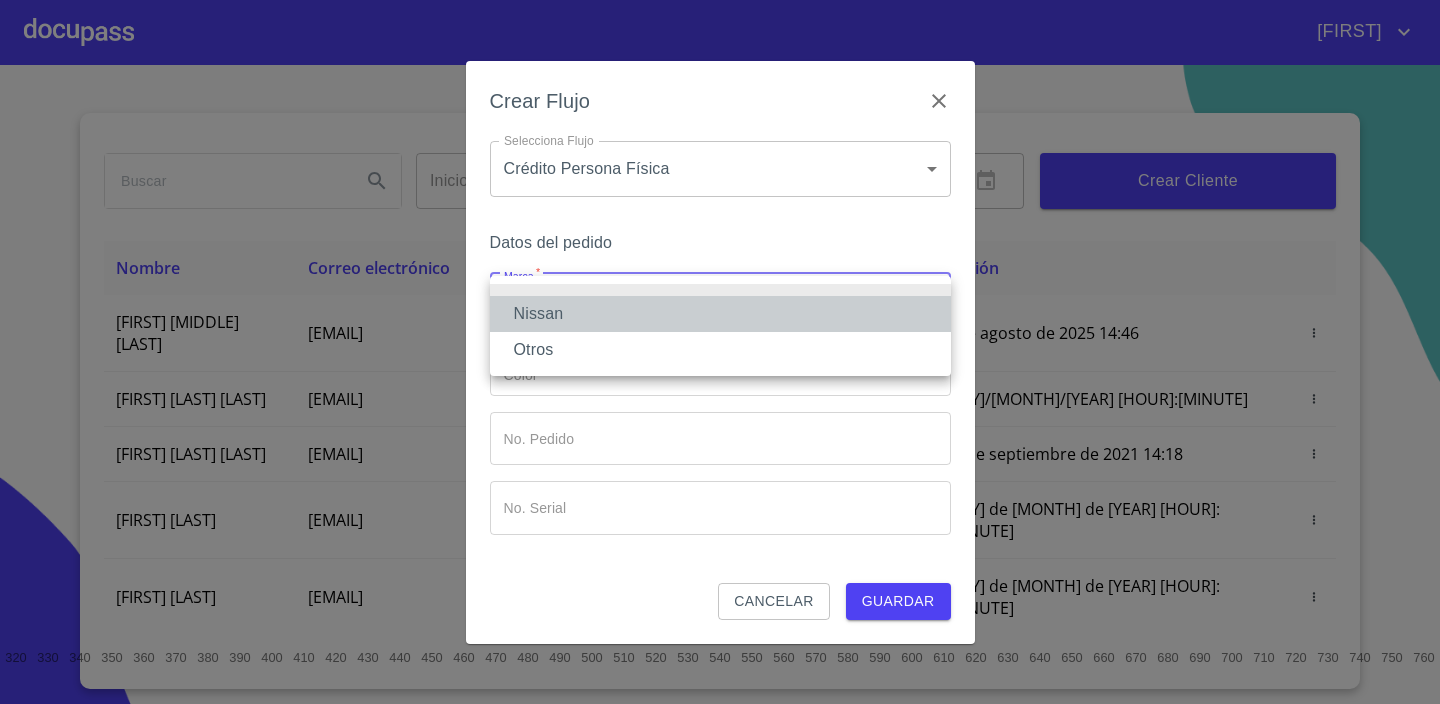click on "Nissan" at bounding box center (720, 314) 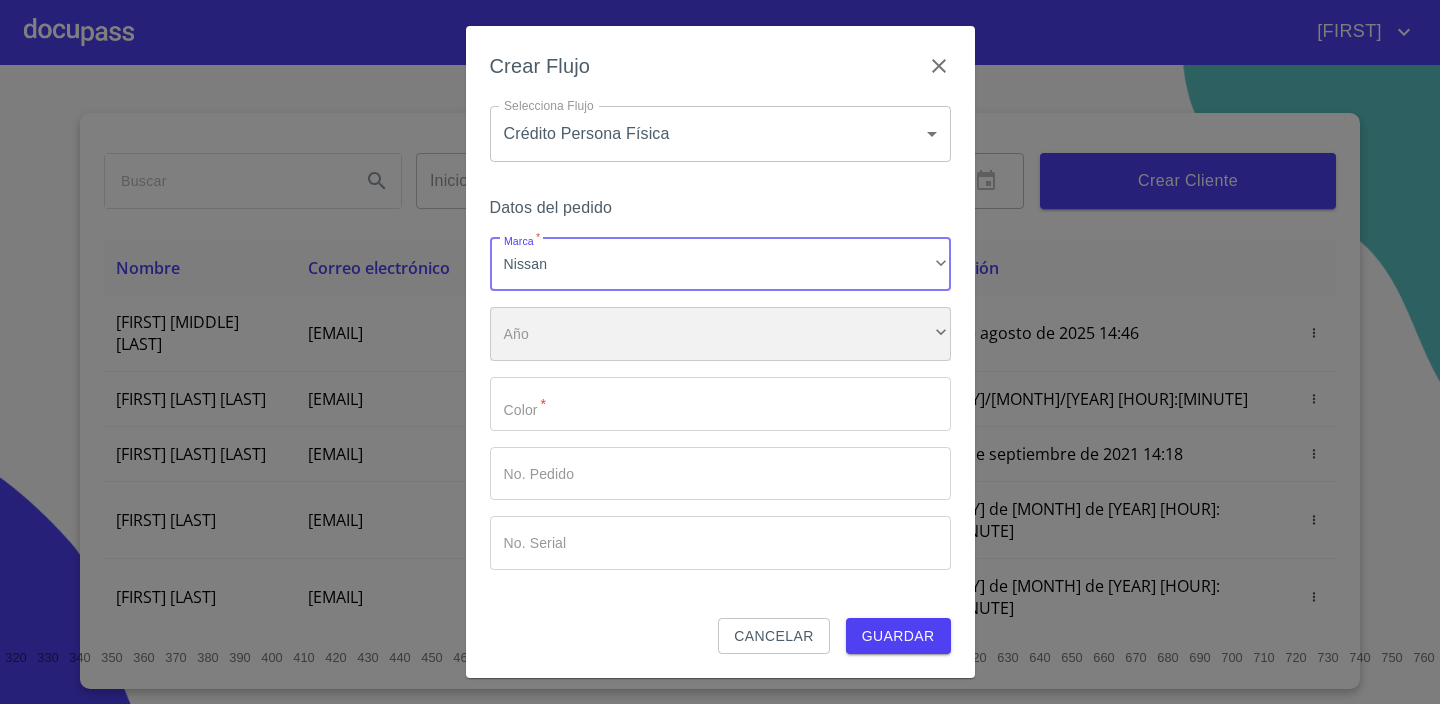 click on "​" at bounding box center (720, 334) 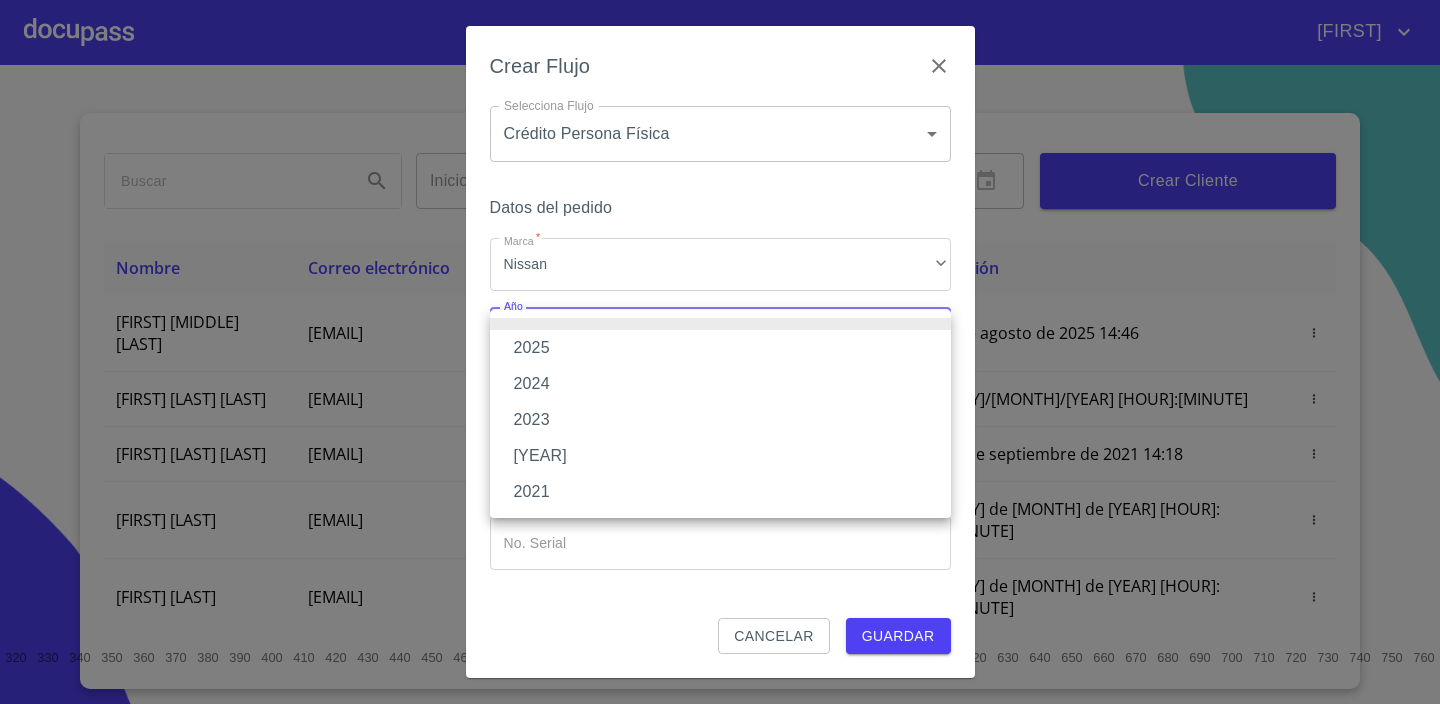 click on "2025" at bounding box center [720, 348] 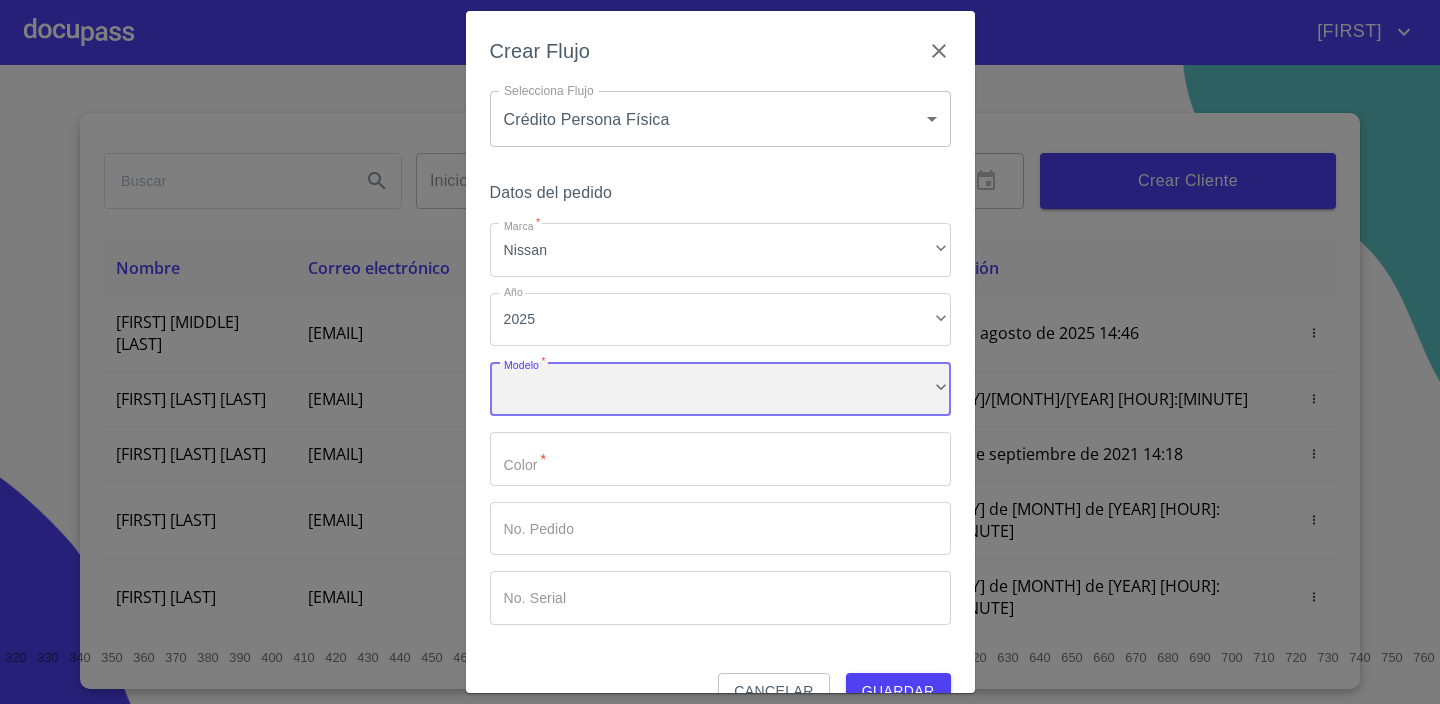 click on "​" at bounding box center [720, 389] 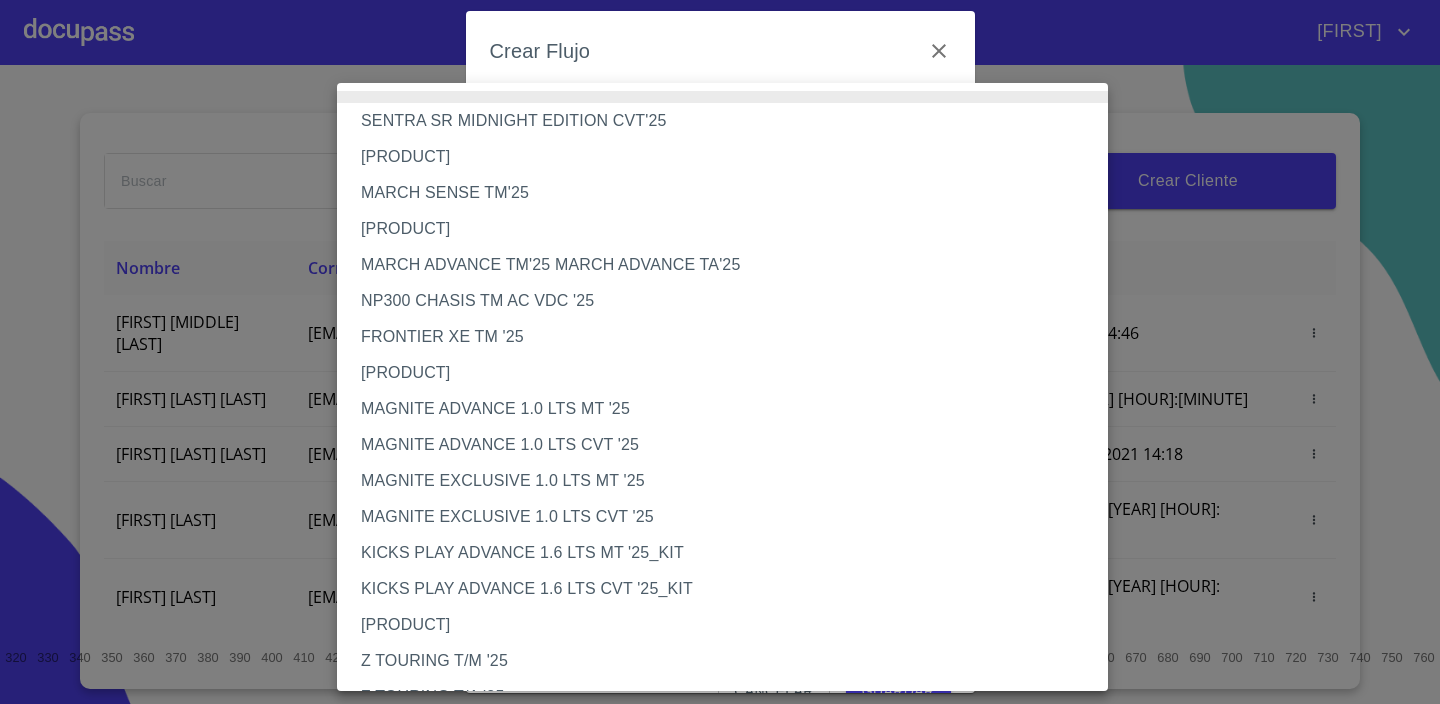 type 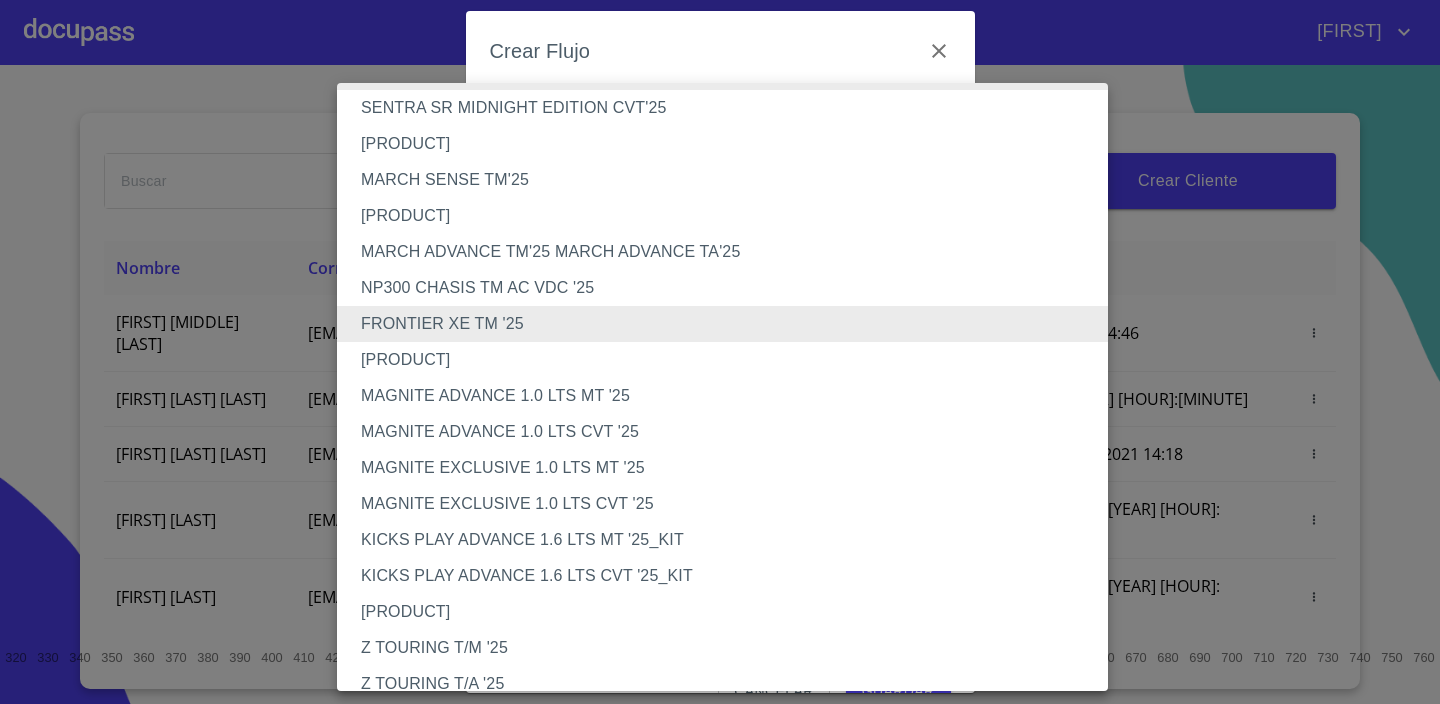 scroll, scrollTop: 0, scrollLeft: 0, axis: both 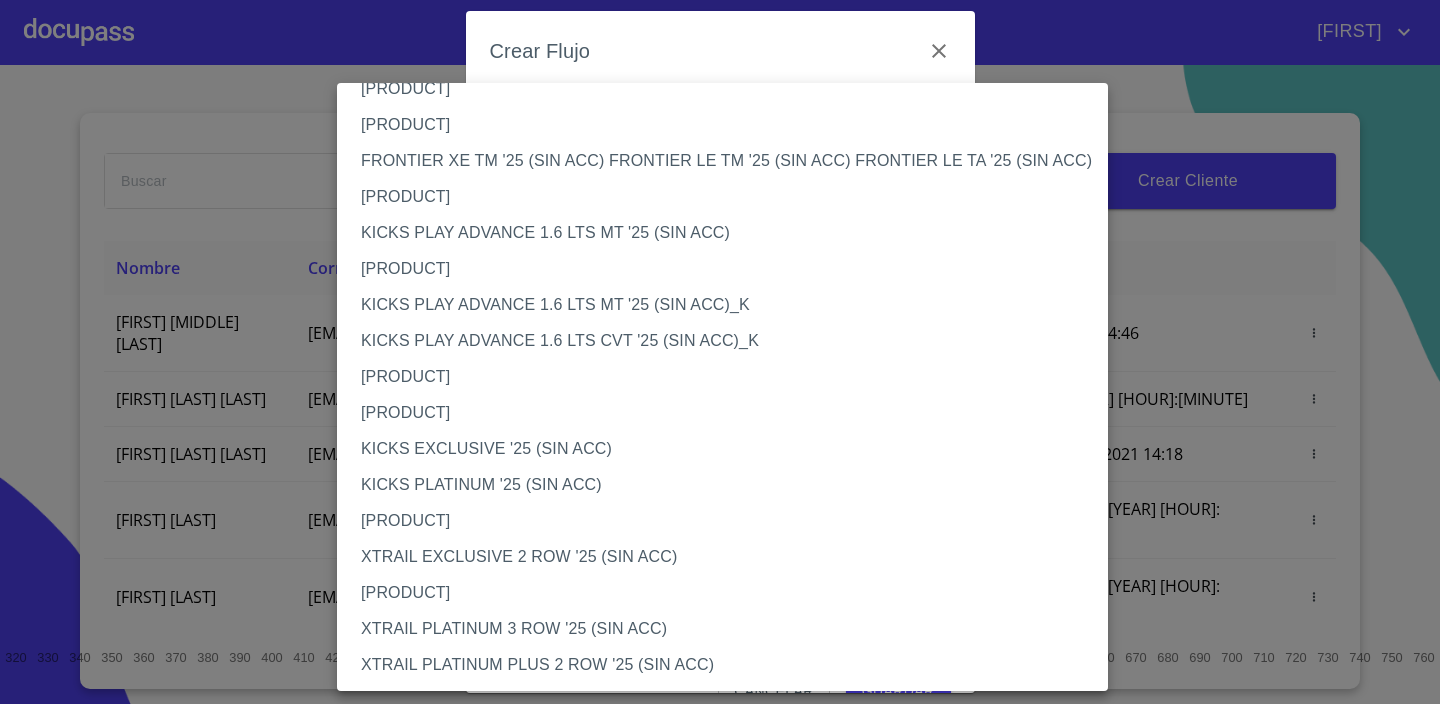 type 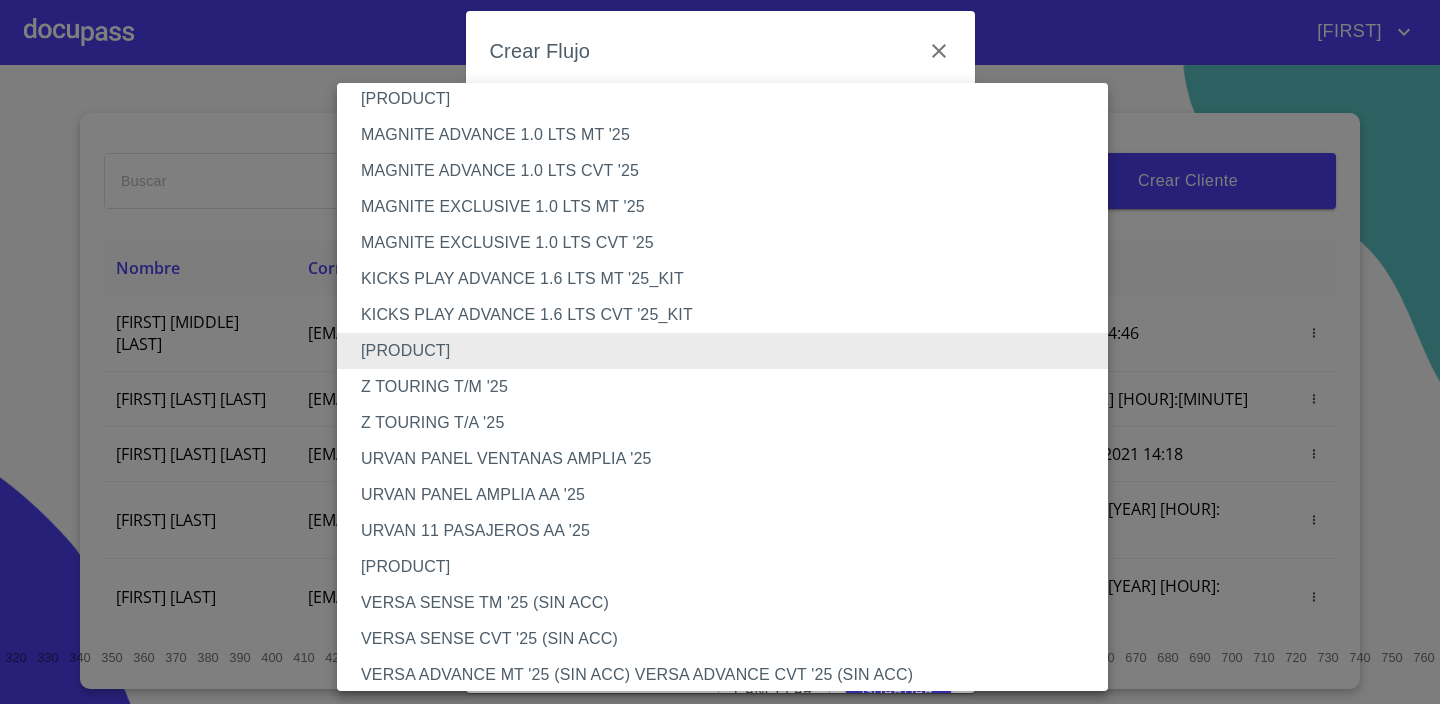 scroll, scrollTop: 0, scrollLeft: 0, axis: both 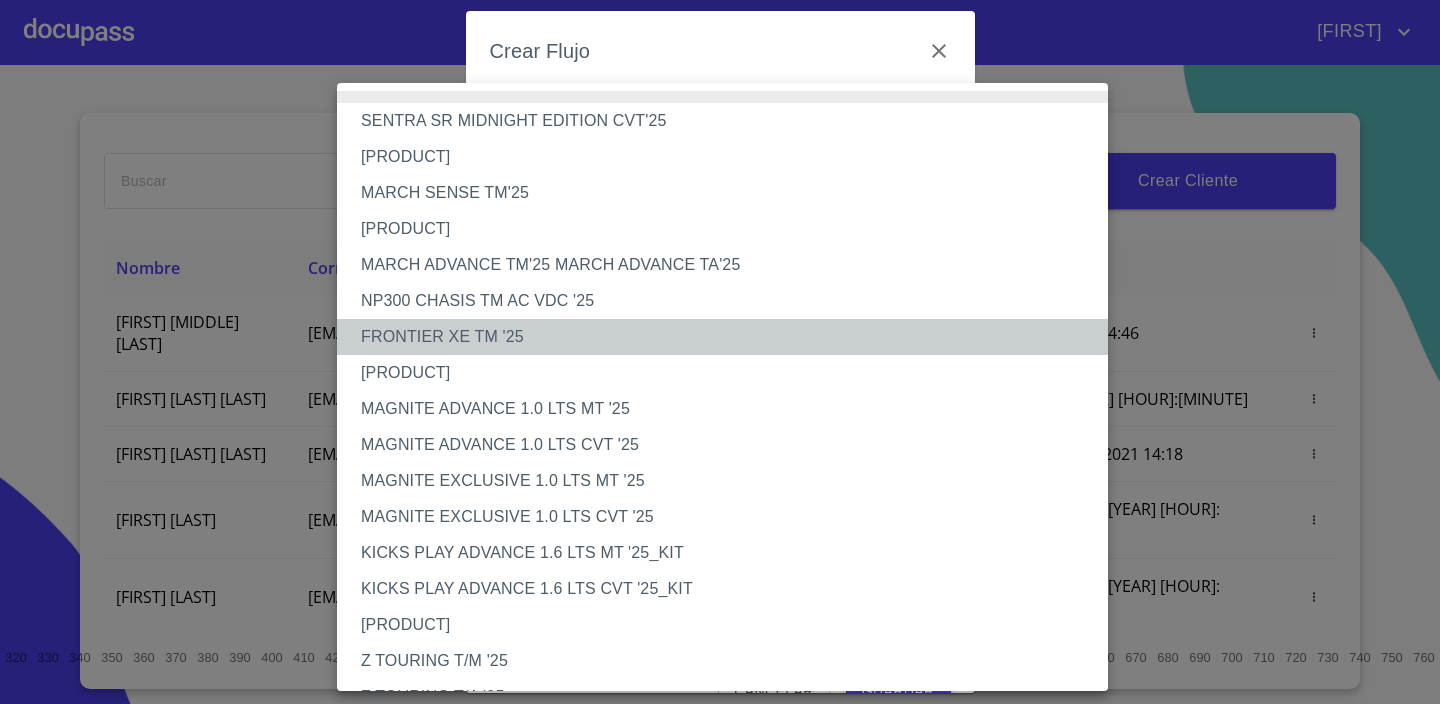 click on "FRONTIER XE TM '25" at bounding box center (722, 337) 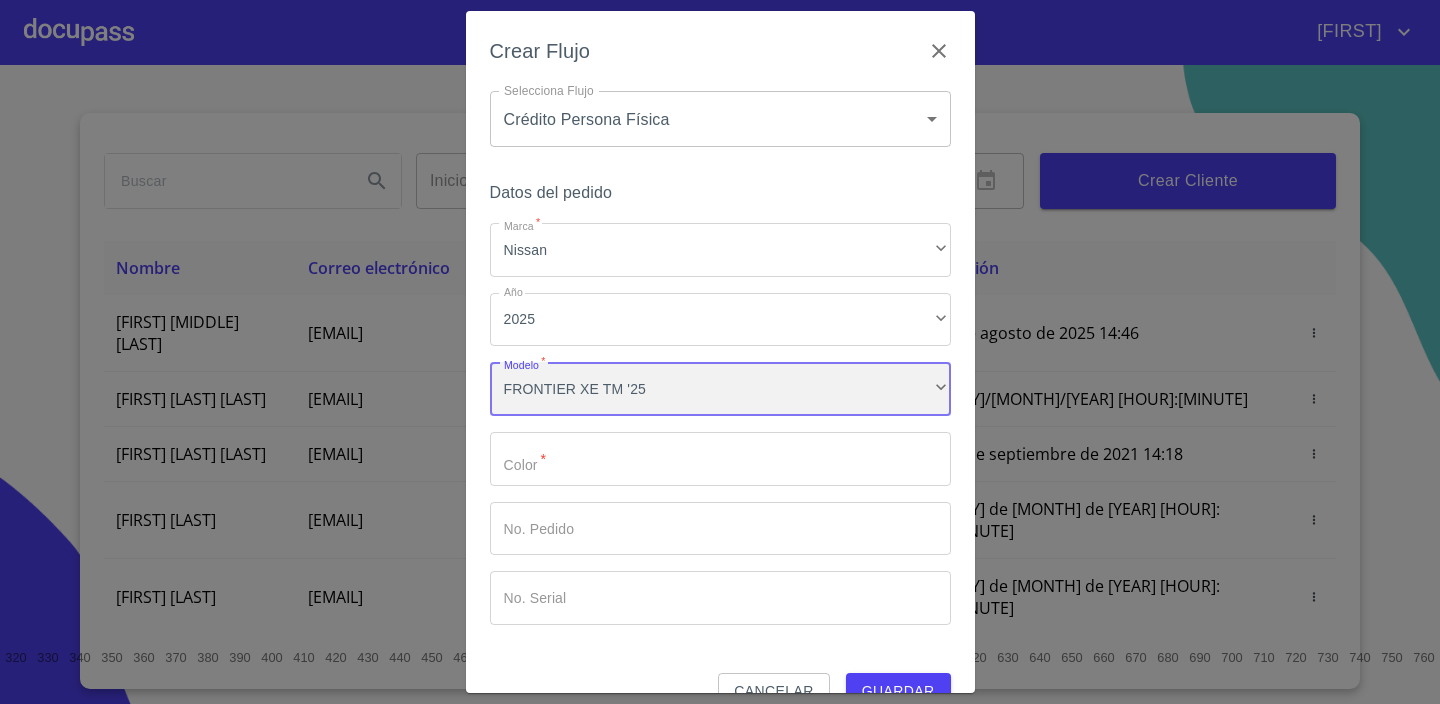 scroll, scrollTop: 16, scrollLeft: 0, axis: vertical 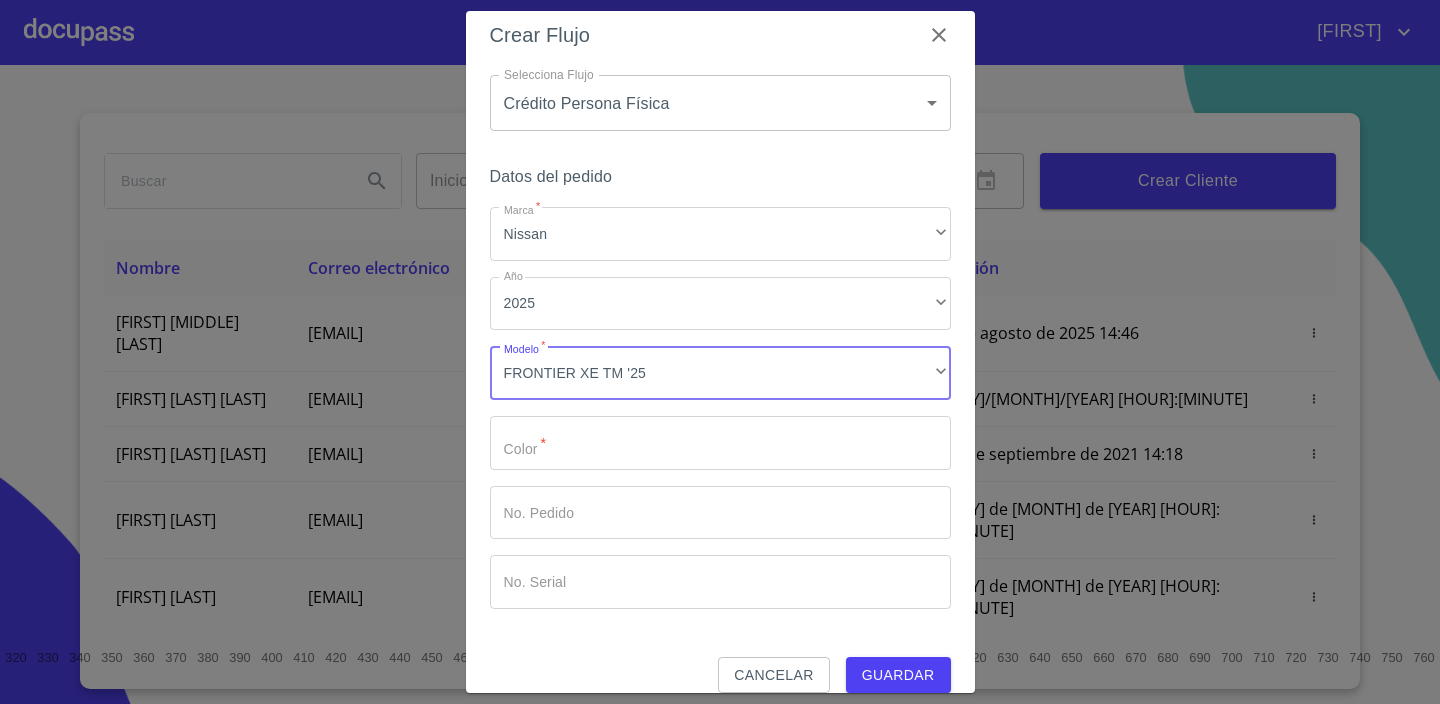 click on "Marca   *" at bounding box center (720, 443) 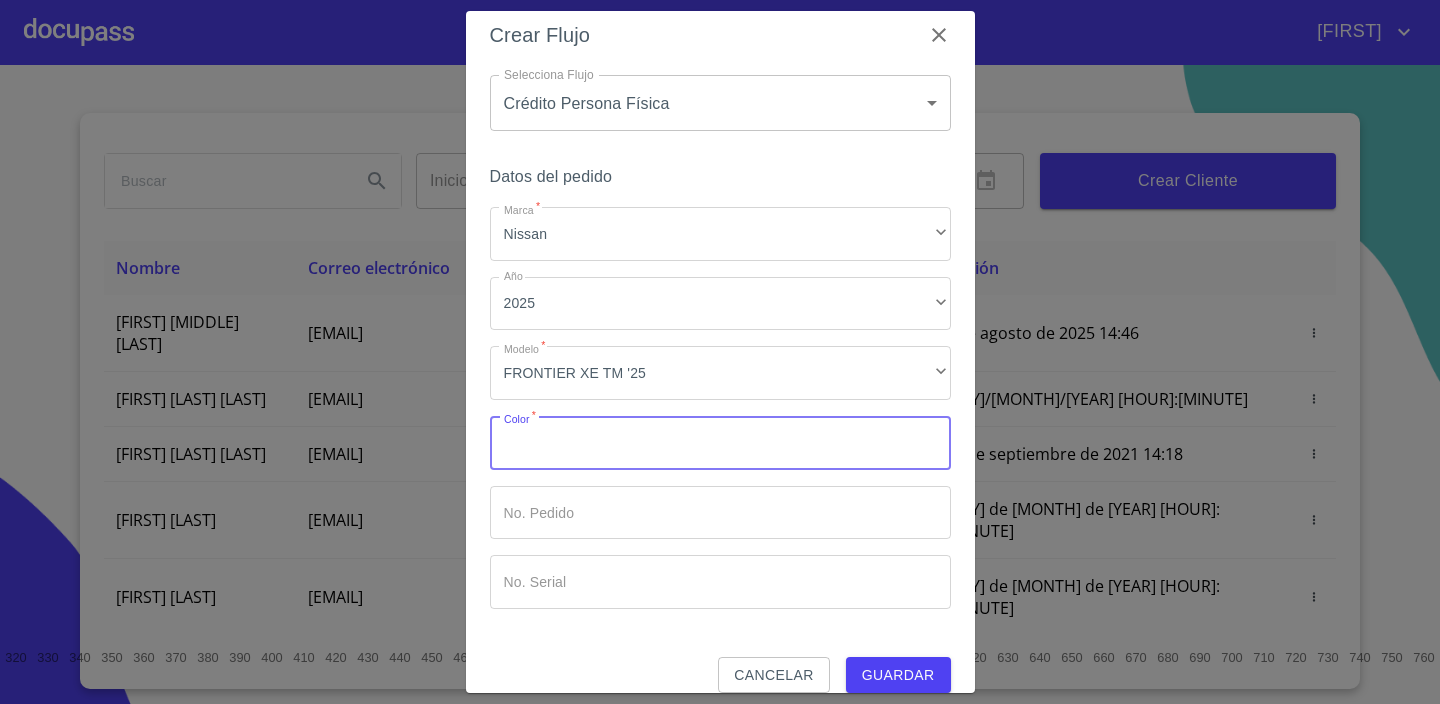 click on "Marca   *" at bounding box center [720, 443] 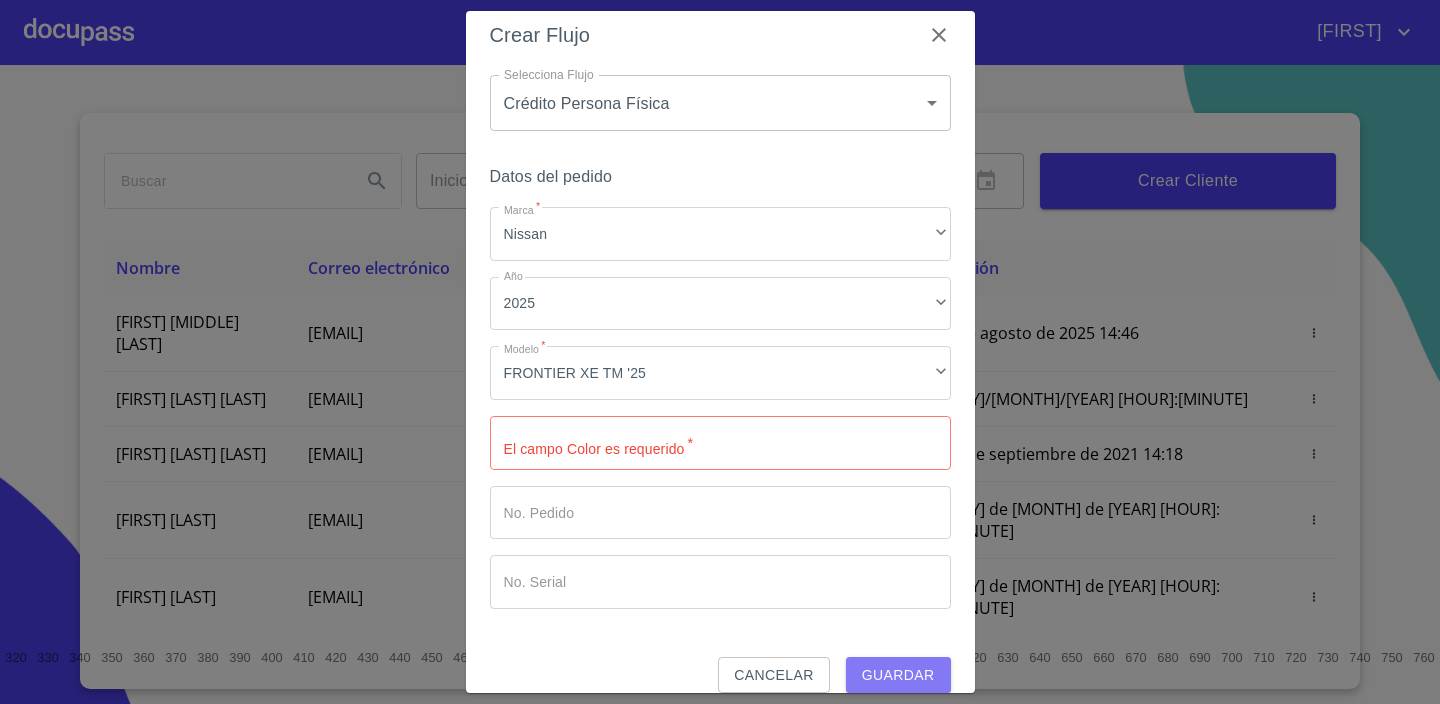 click on "Guardar" at bounding box center (898, 675) 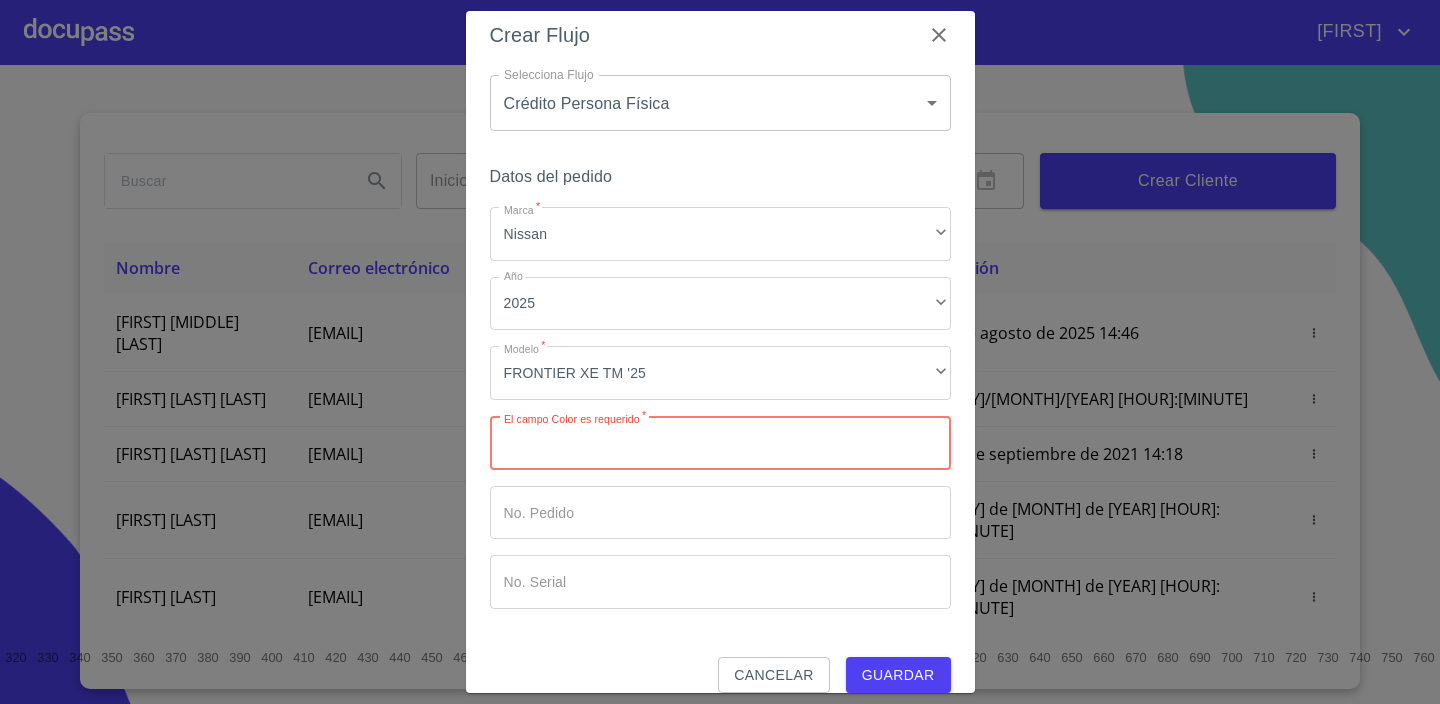 click on "Marca   *" at bounding box center (720, 443) 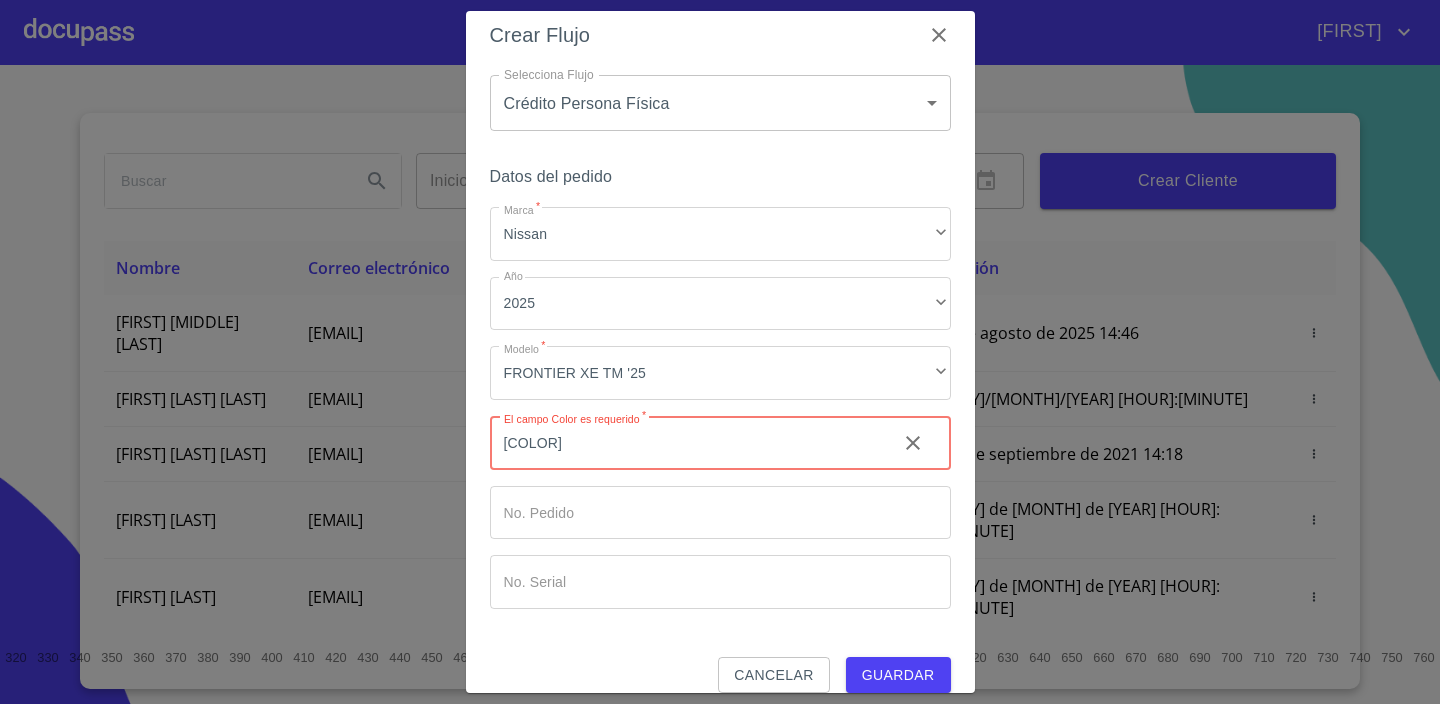 type on "[COLOR]" 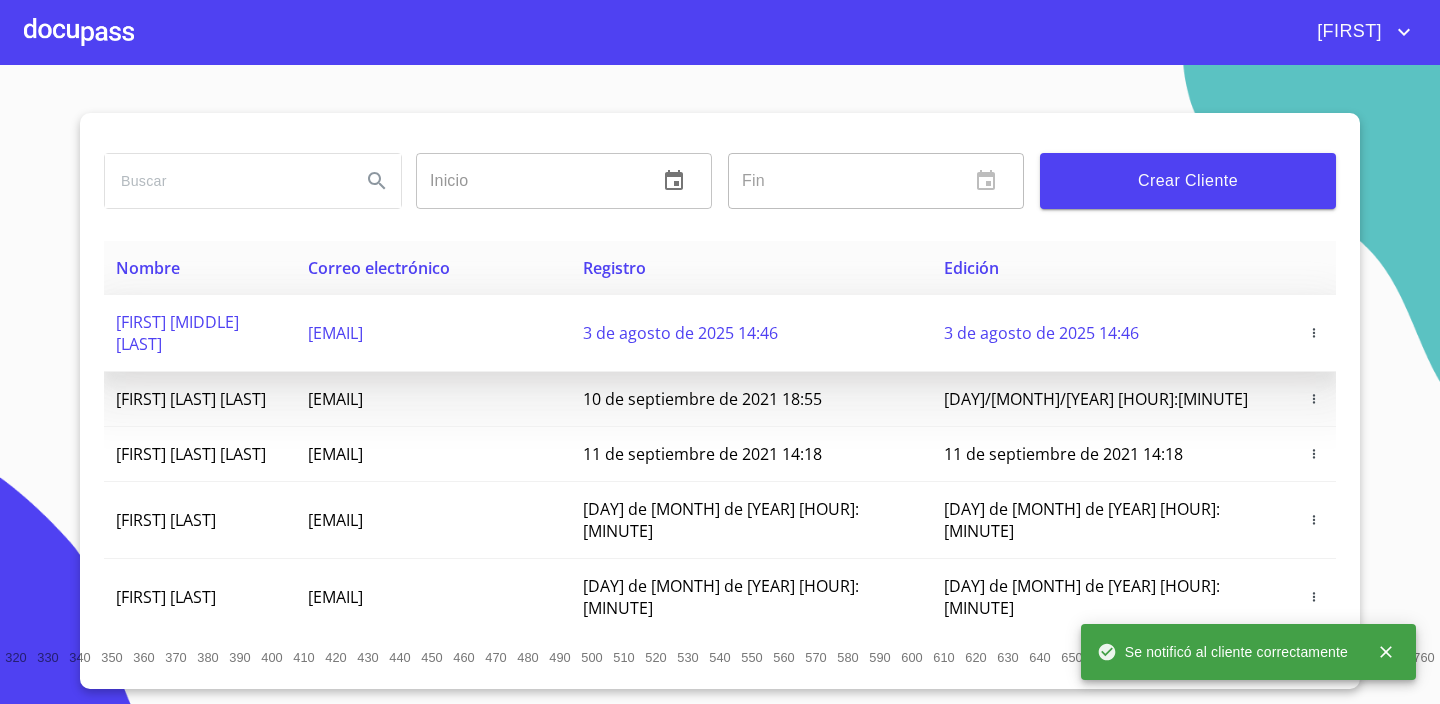 click on "[FIRST] [MIDDLE] [LAST]" at bounding box center [177, 333] 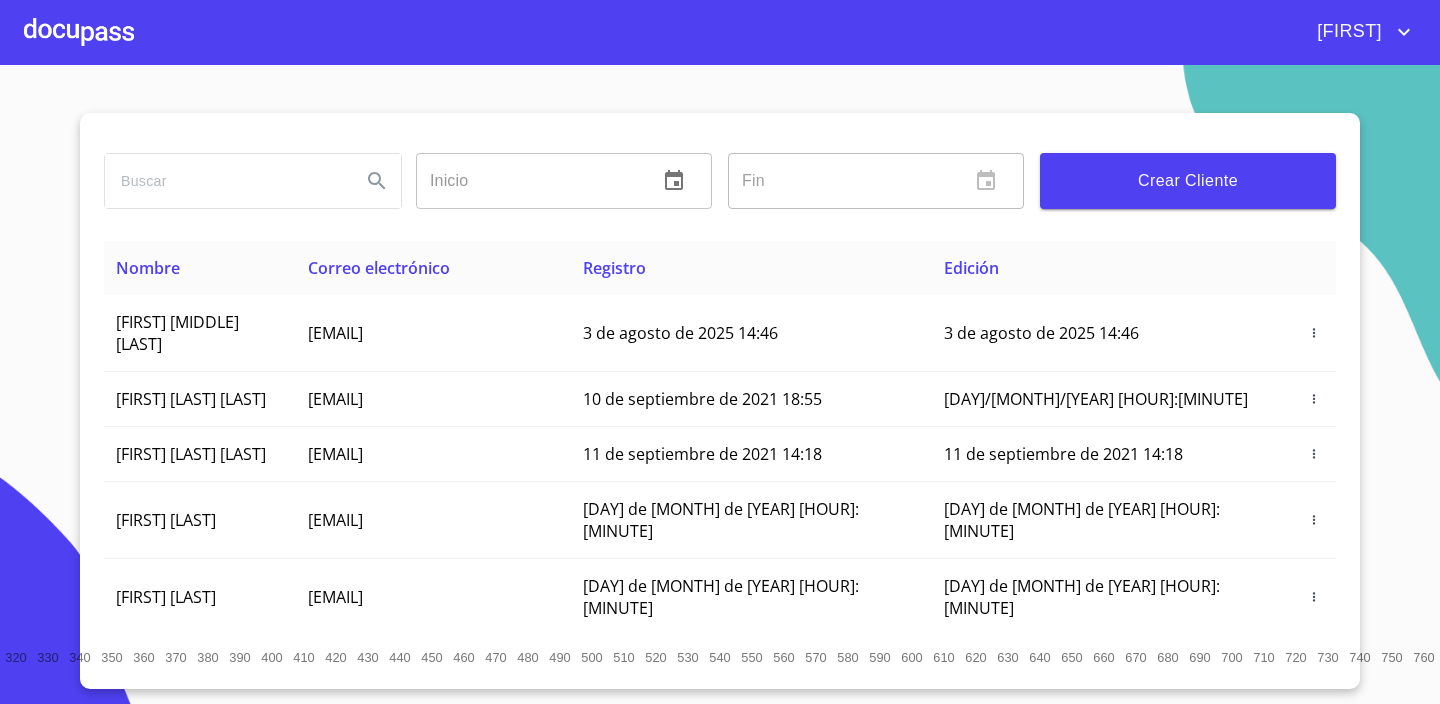 click at bounding box center [79, 32] 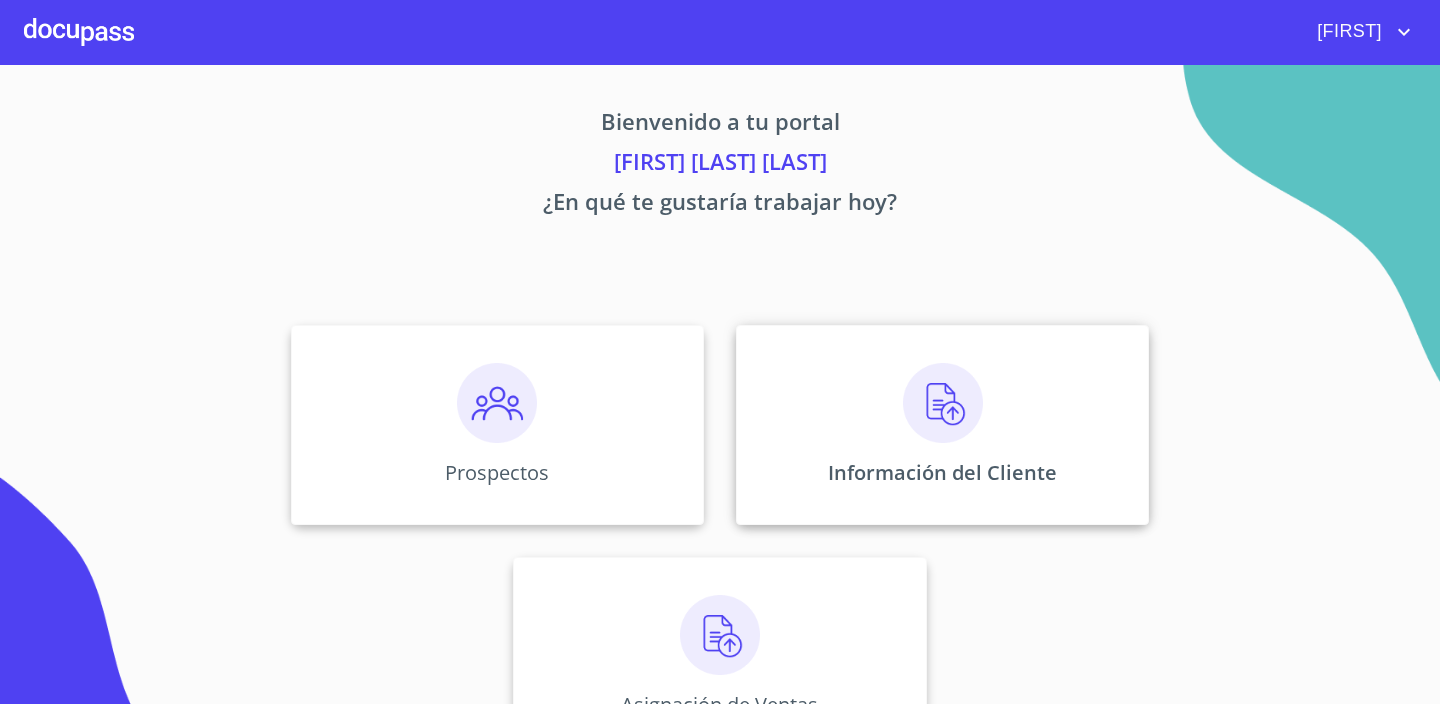 click at bounding box center [943, 403] 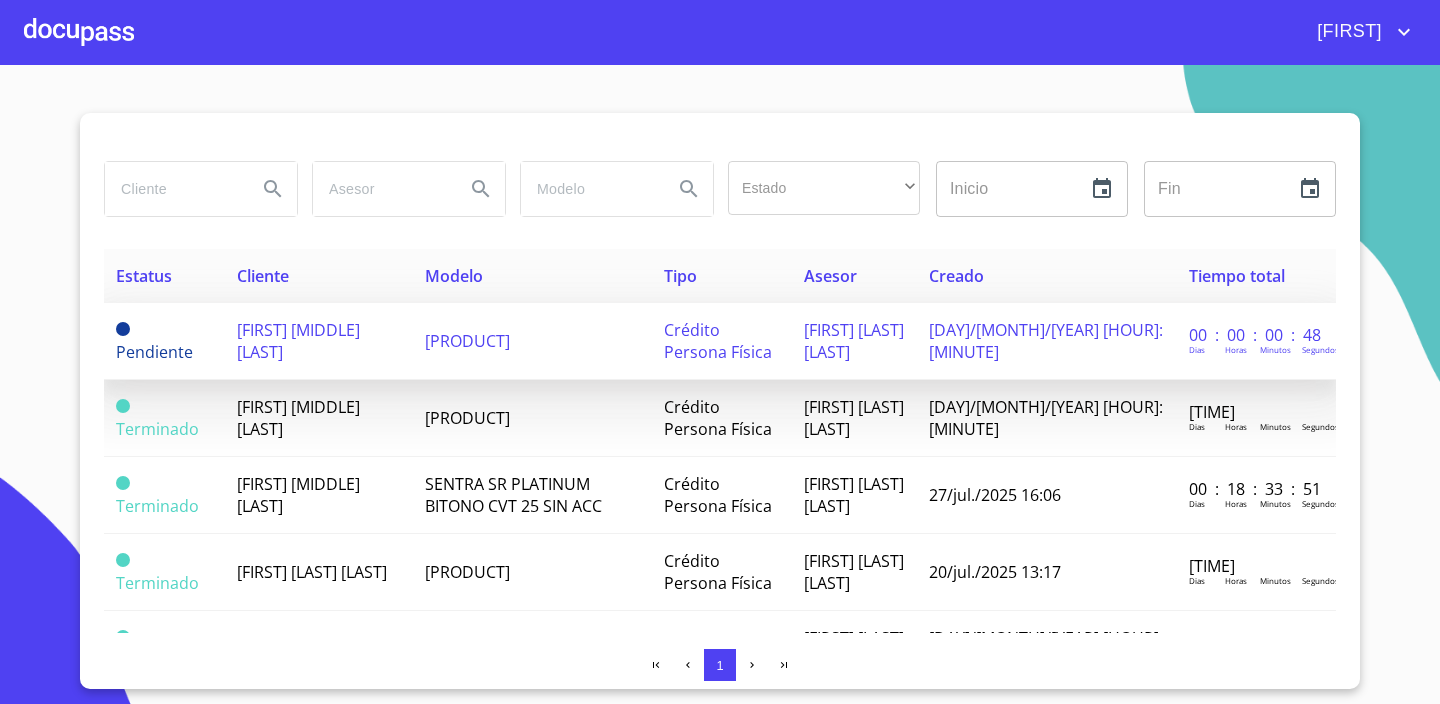click on "[FIRST] [MIDDLE] [LAST]" at bounding box center [298, 341] 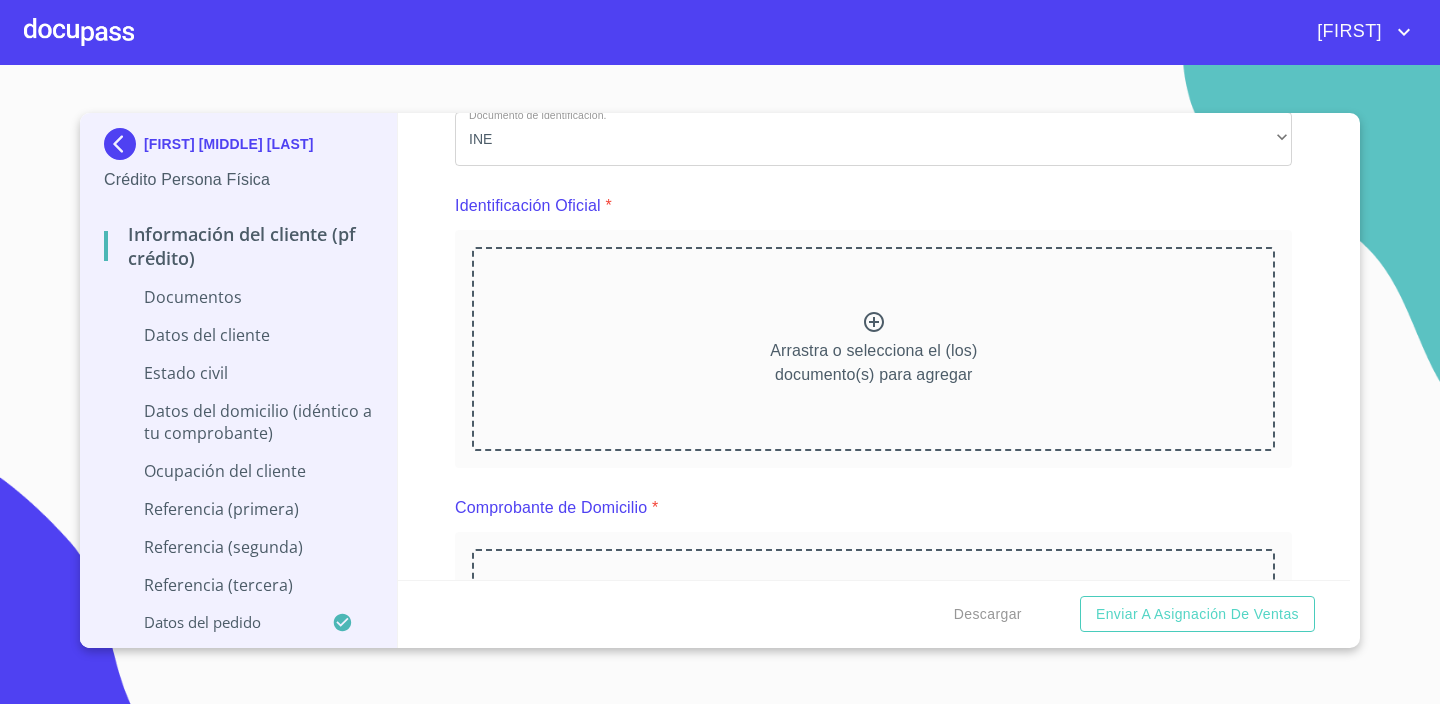 scroll, scrollTop: 0, scrollLeft: 0, axis: both 